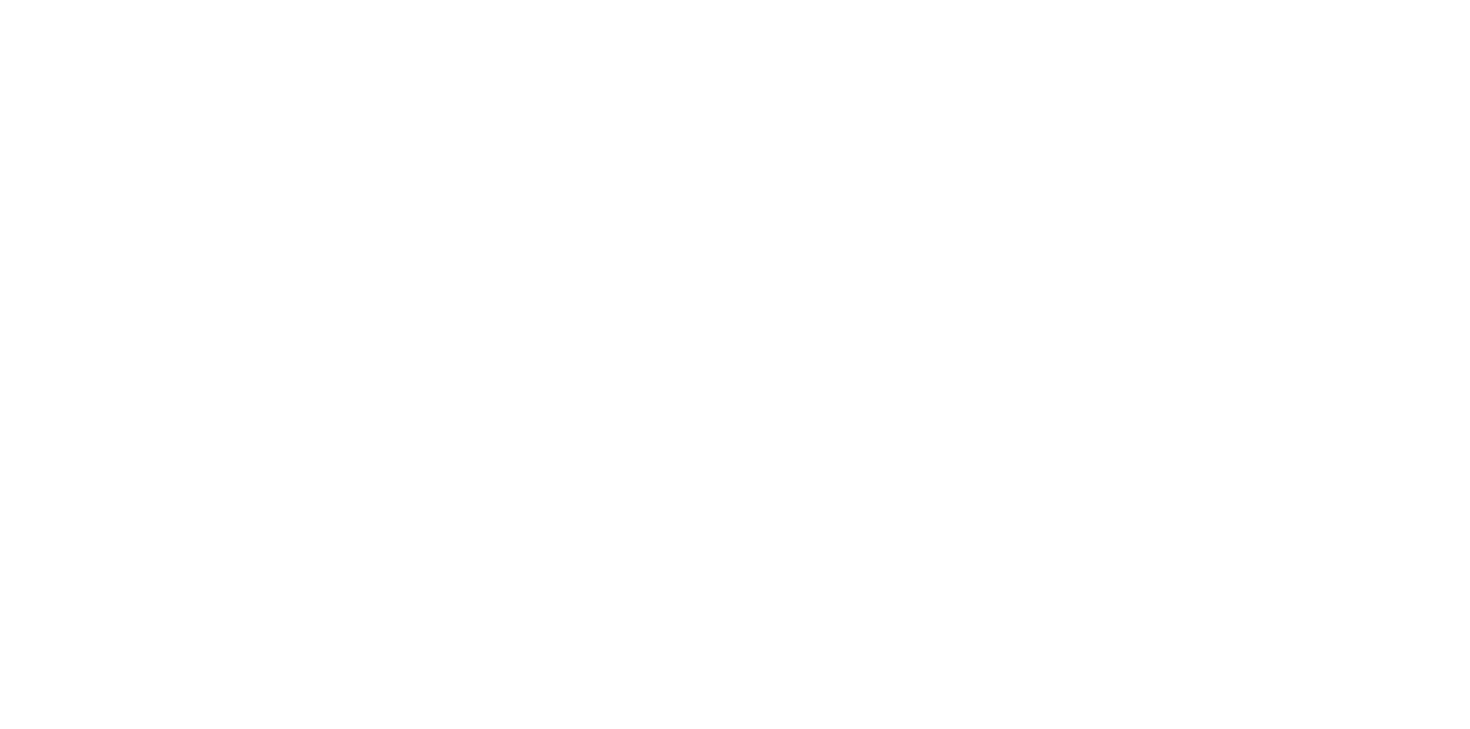 scroll, scrollTop: 0, scrollLeft: 0, axis: both 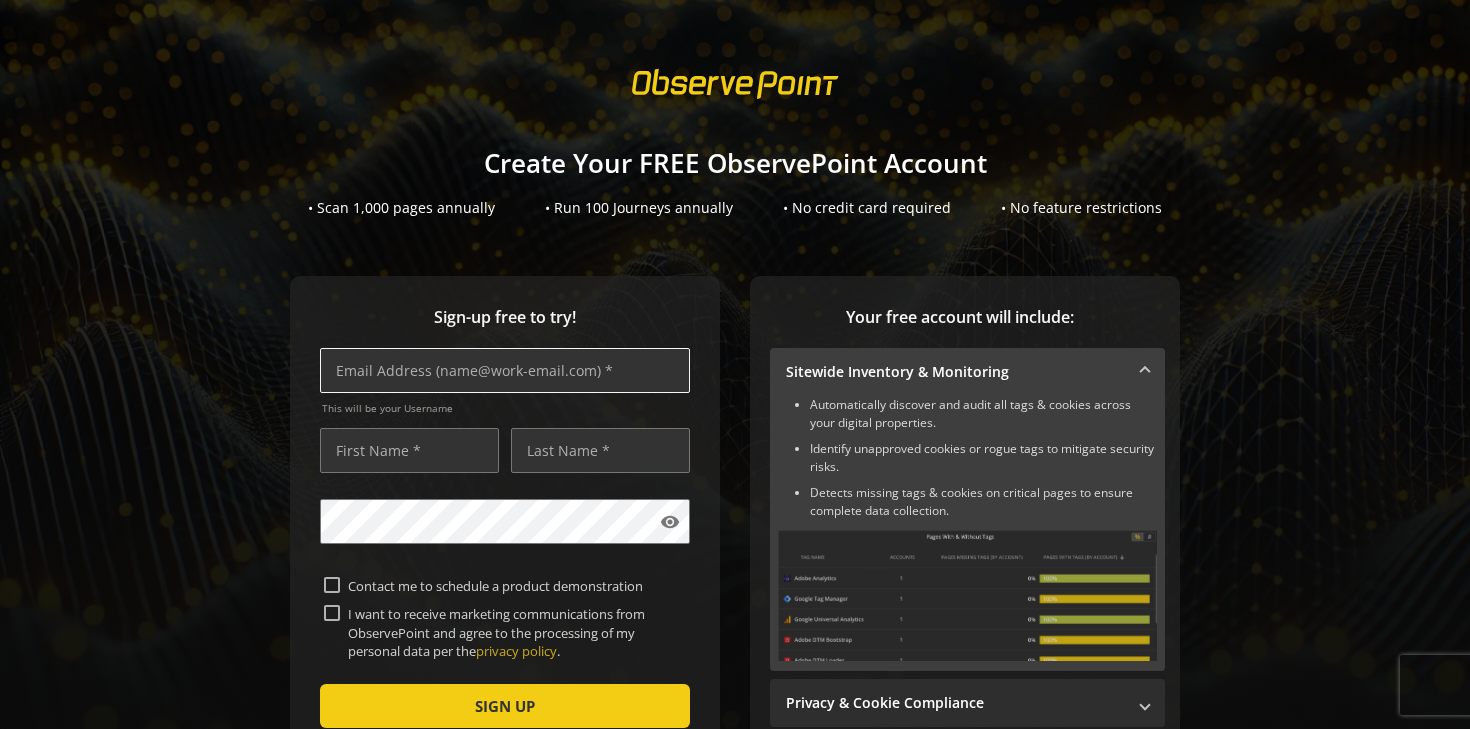 click at bounding box center (505, 370) 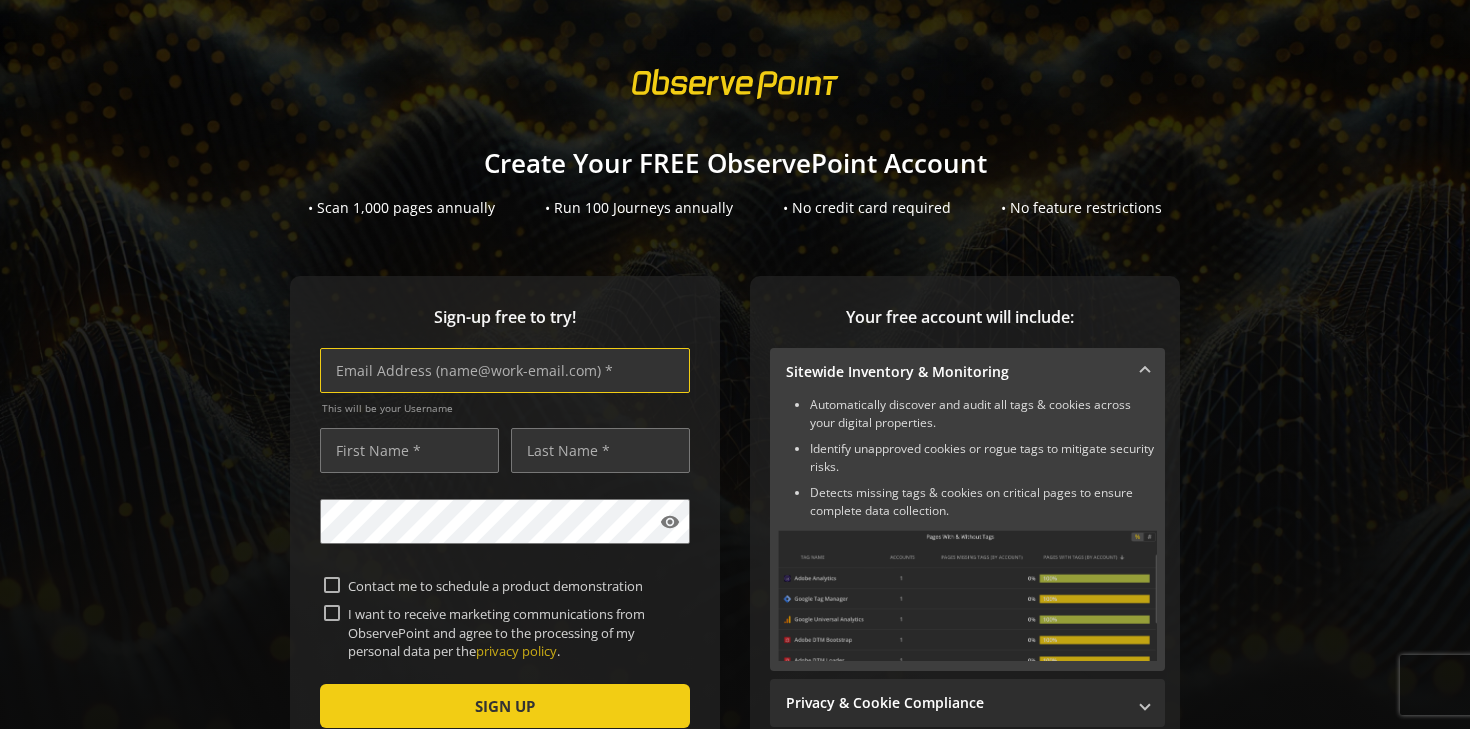 type on "[PERSON_NAME][EMAIL_ADDRESS][DOMAIN_NAME]" 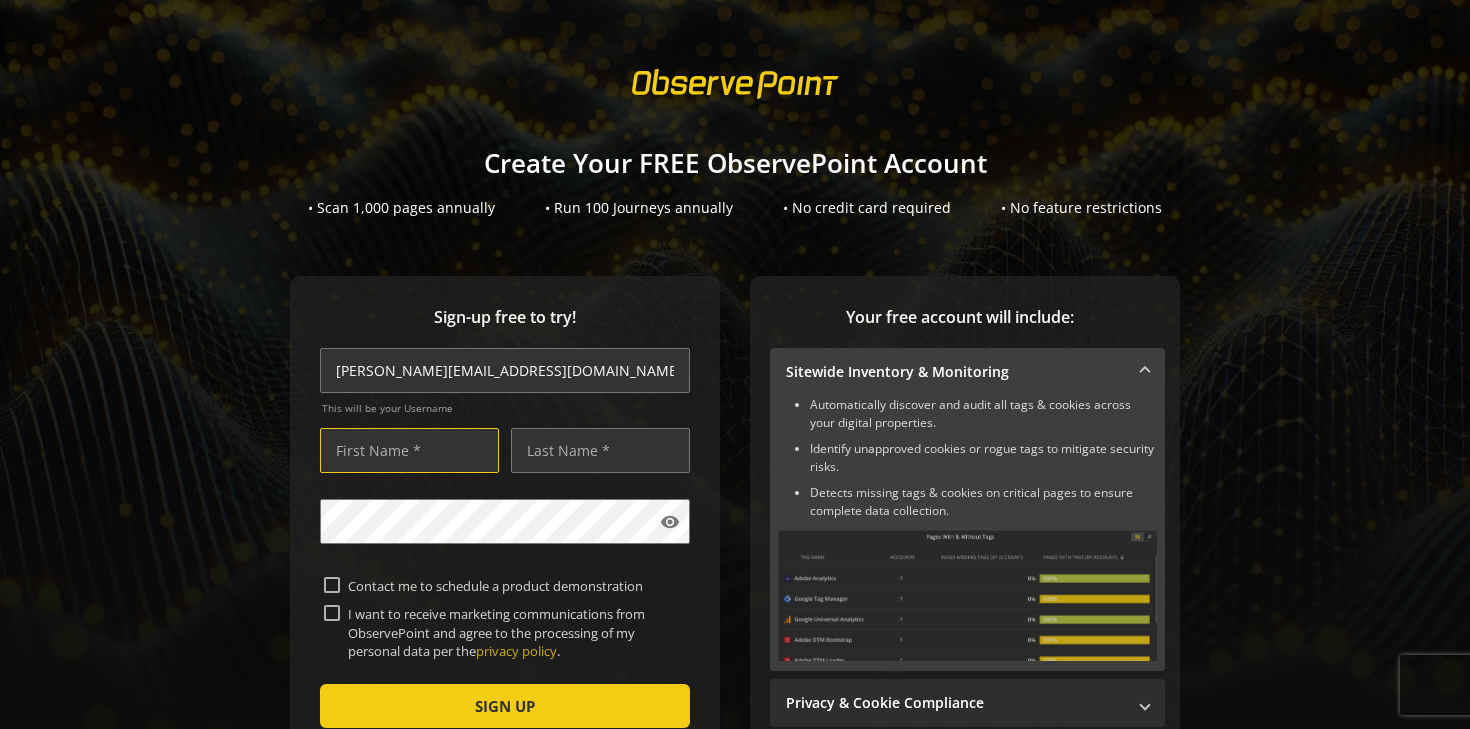 type on "[PERSON_NAME]" 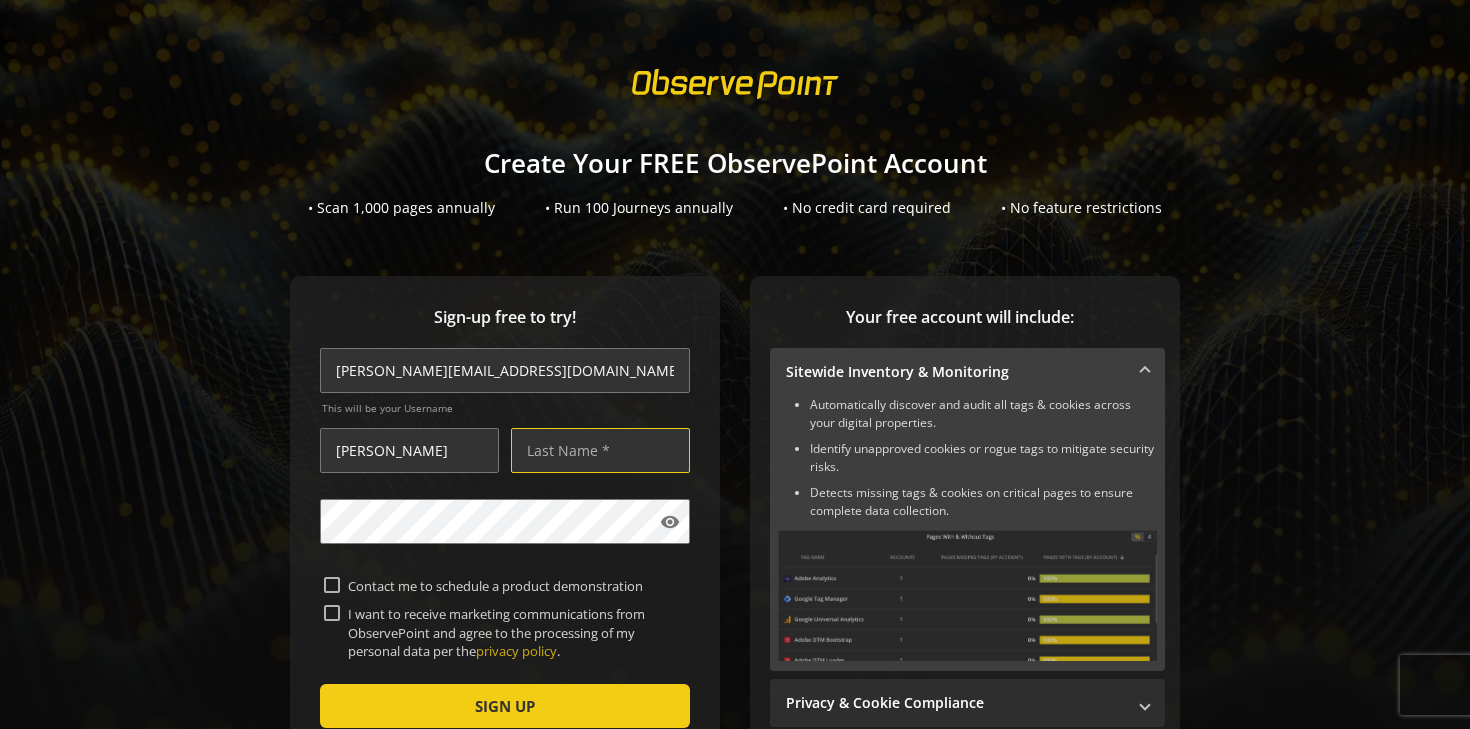 type on "[PERSON_NAME]" 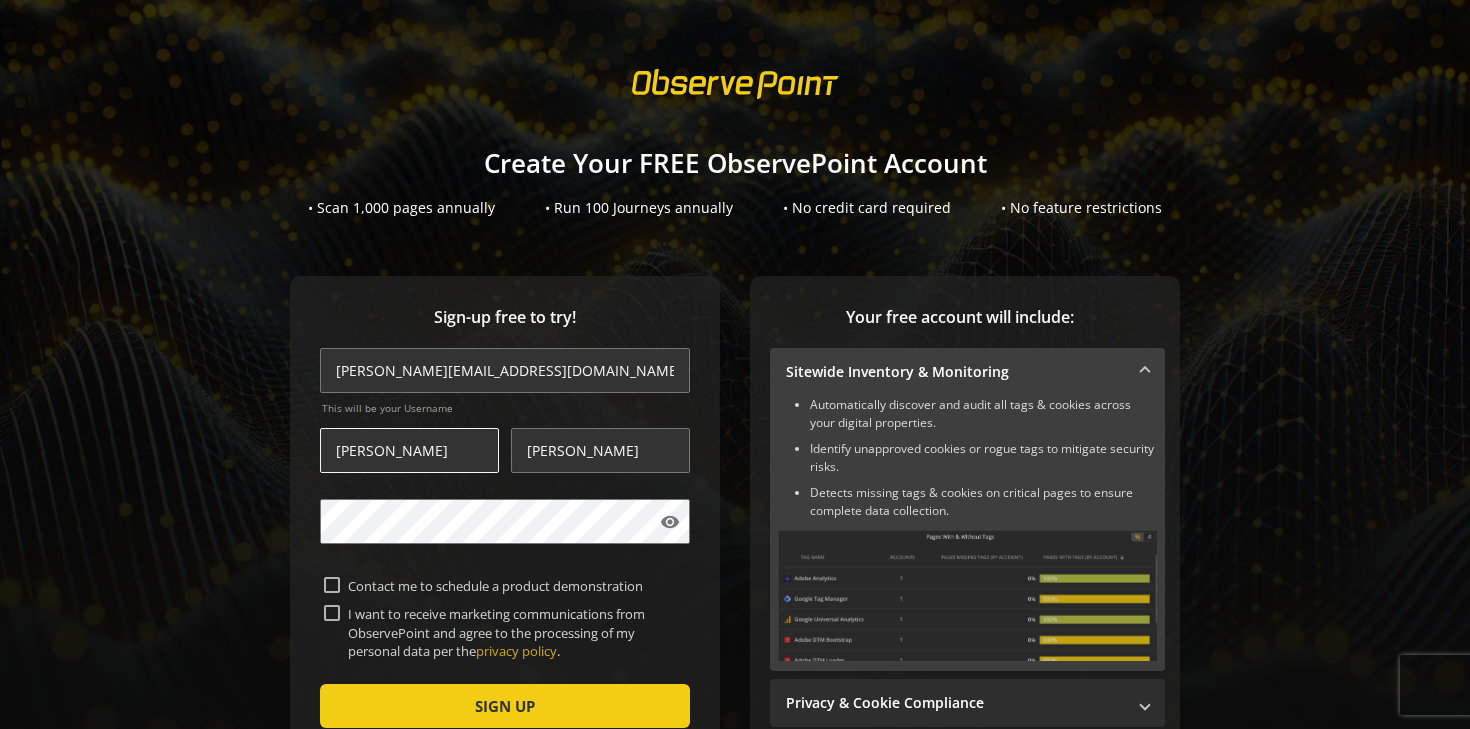 click on "[PERSON_NAME]" at bounding box center (409, 450) 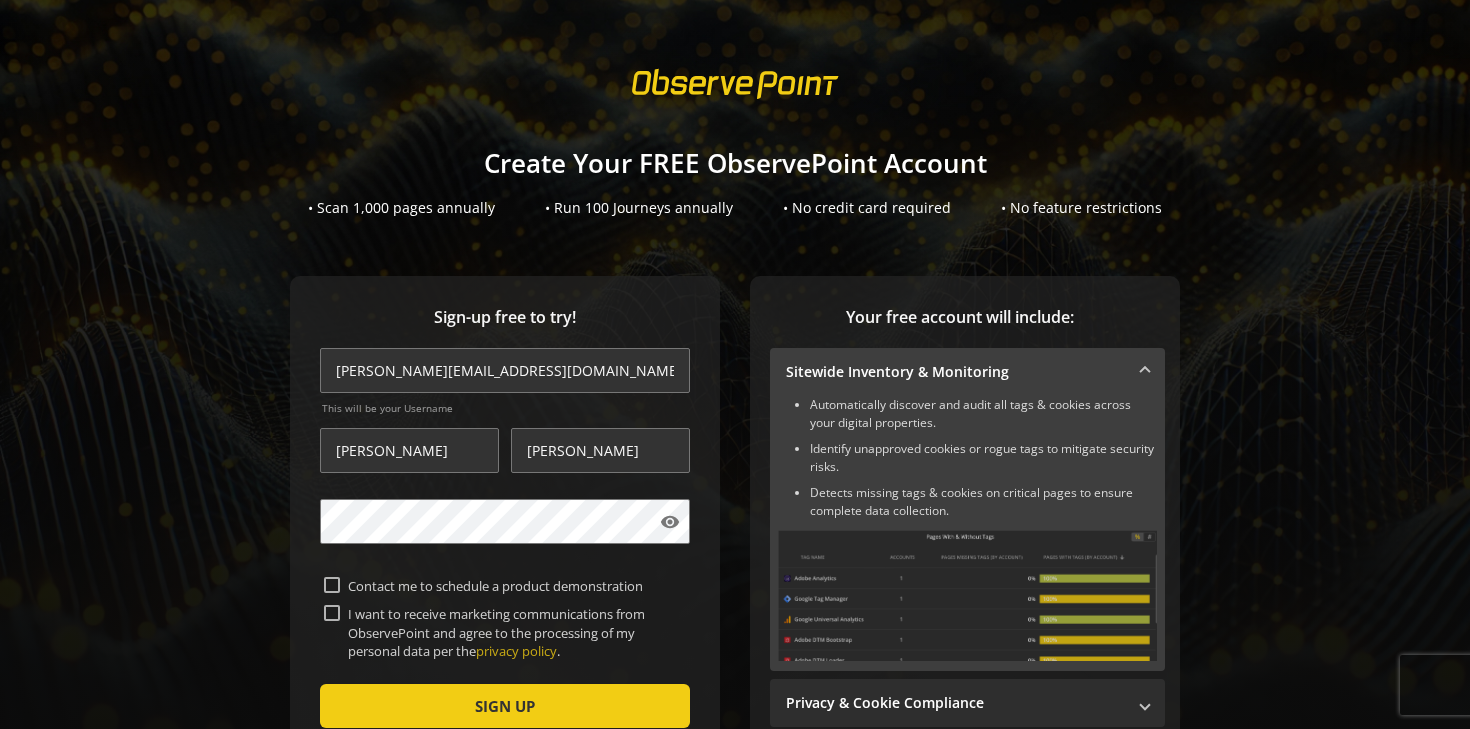 click on "I want to receive marketing communications from ObservePoint and agree to the processing of my personal data per the  privacy policy ." at bounding box center (332, 613) 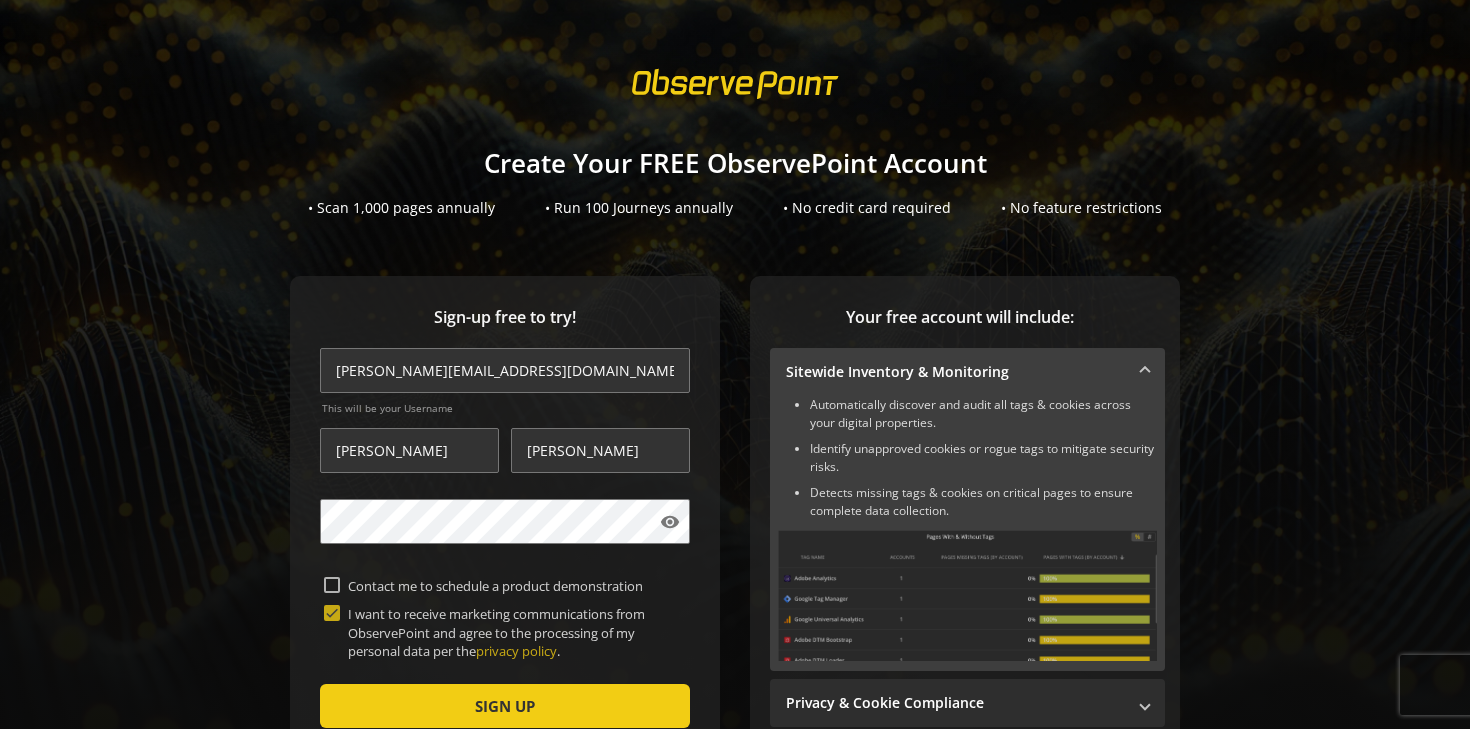 click on "I want to receive marketing communications from ObservePoint and agree to the processing of my personal data per the  privacy policy ." at bounding box center [332, 613] 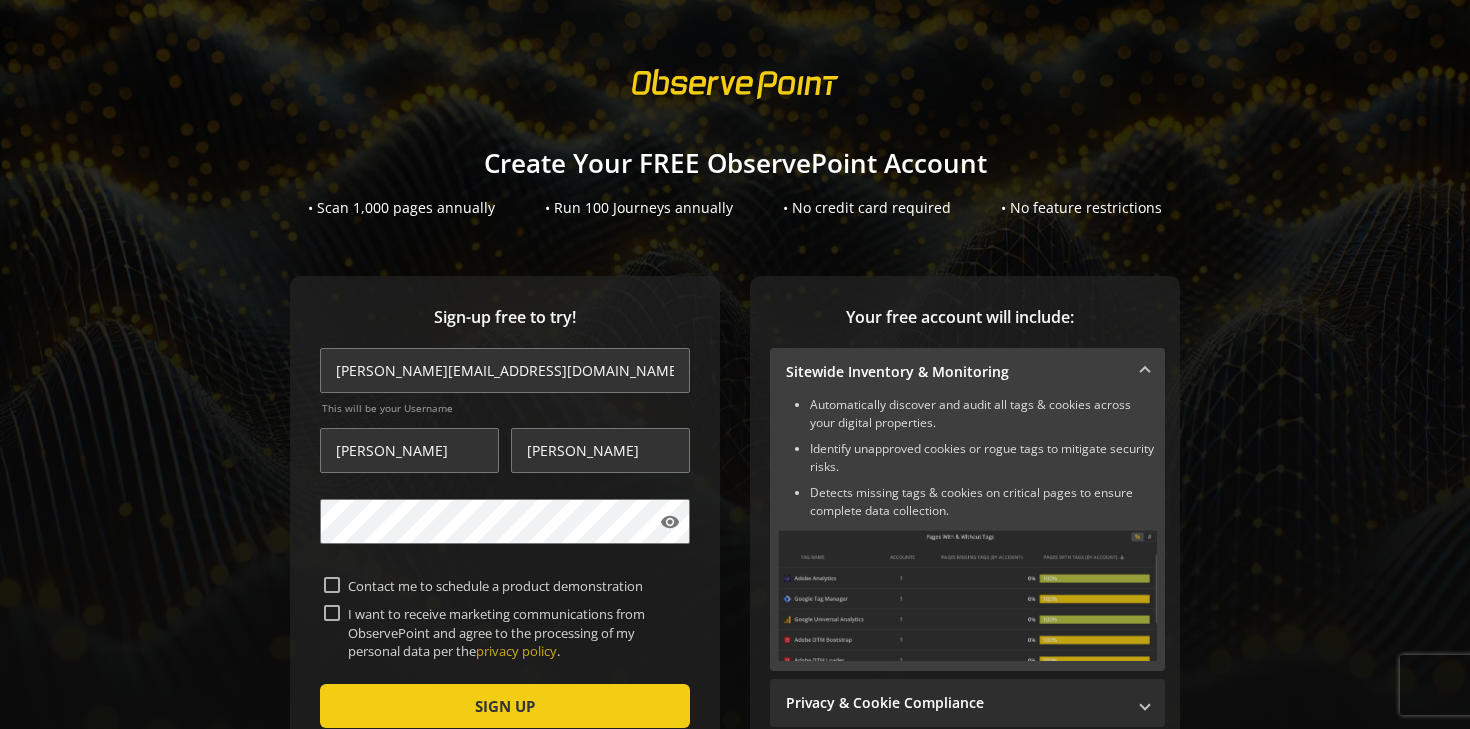 checkbox on "false" 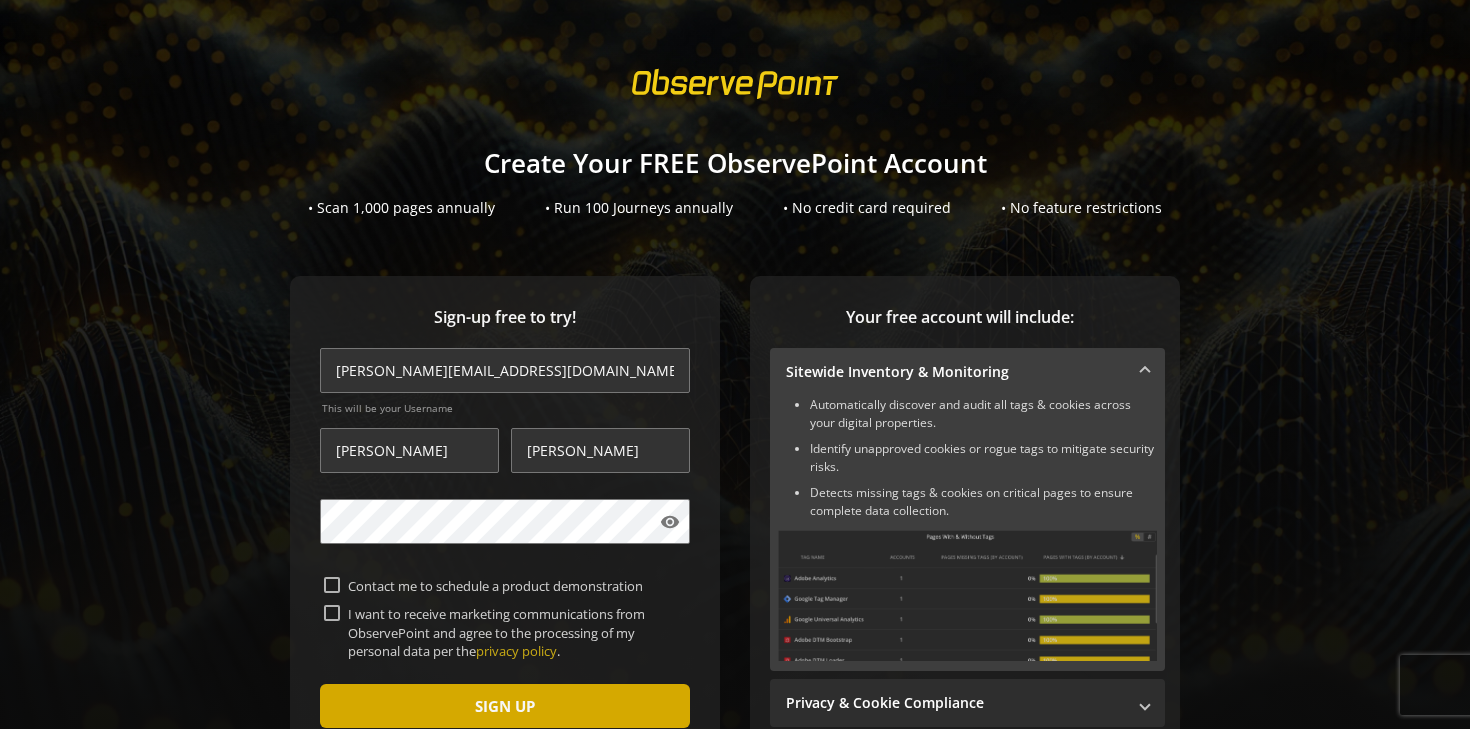 click on "SIGN UP" at bounding box center [505, 706] 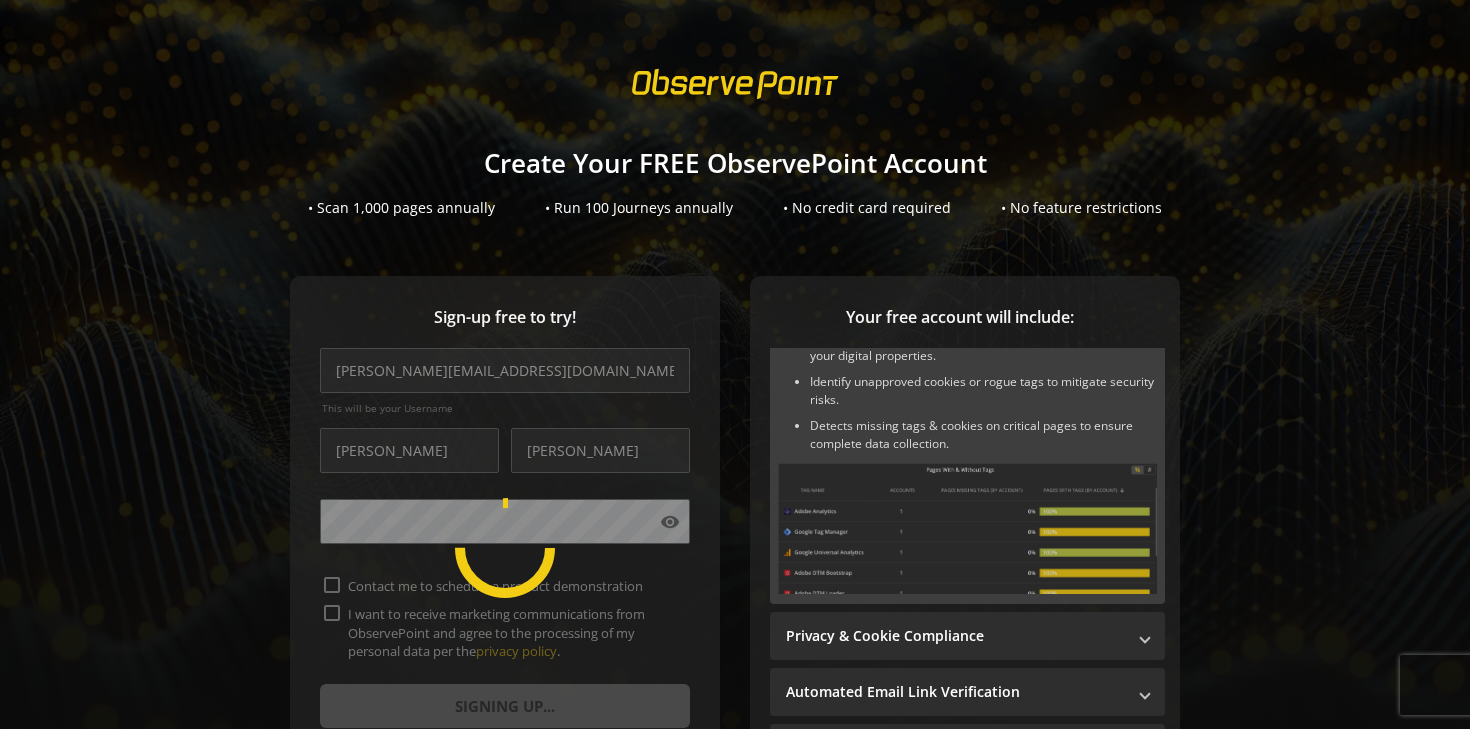 scroll, scrollTop: 0, scrollLeft: 0, axis: both 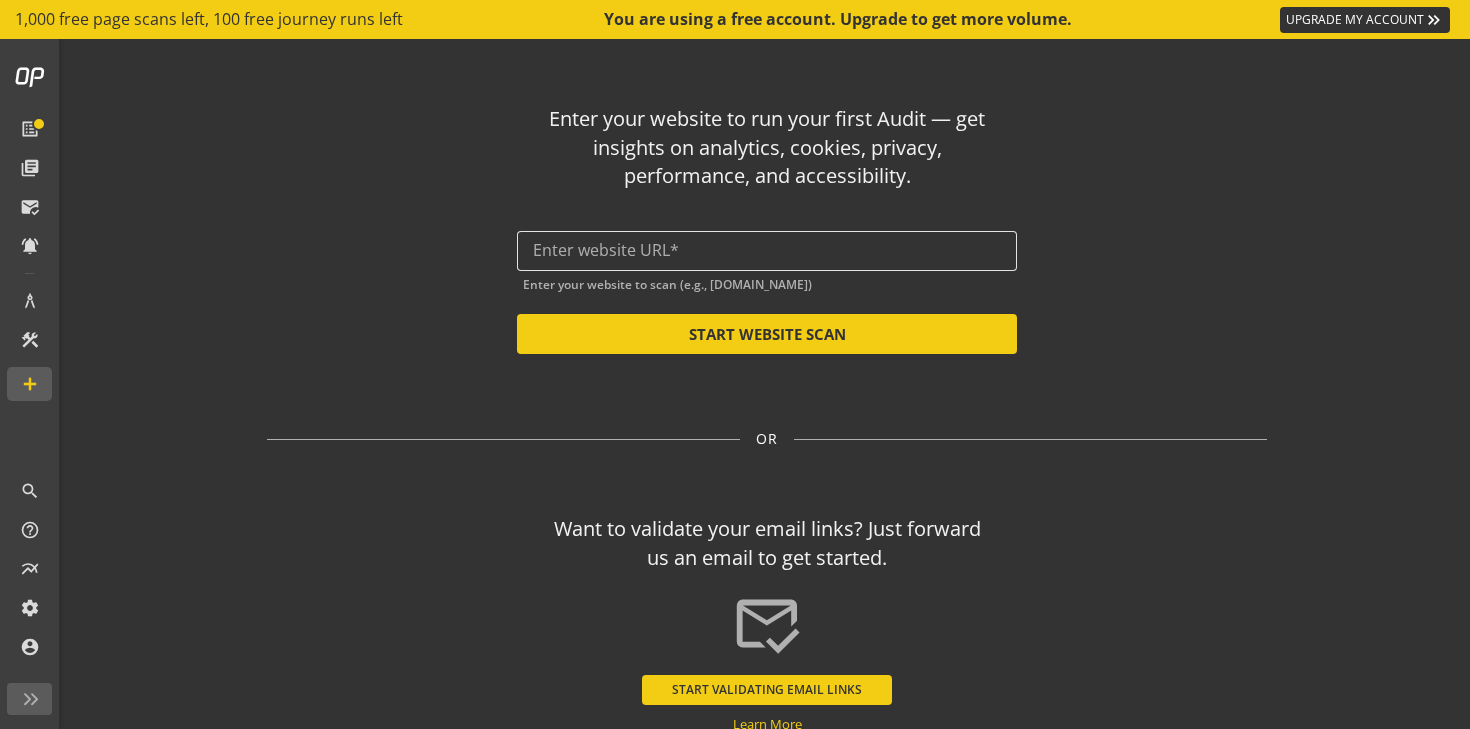 click at bounding box center [767, 250] 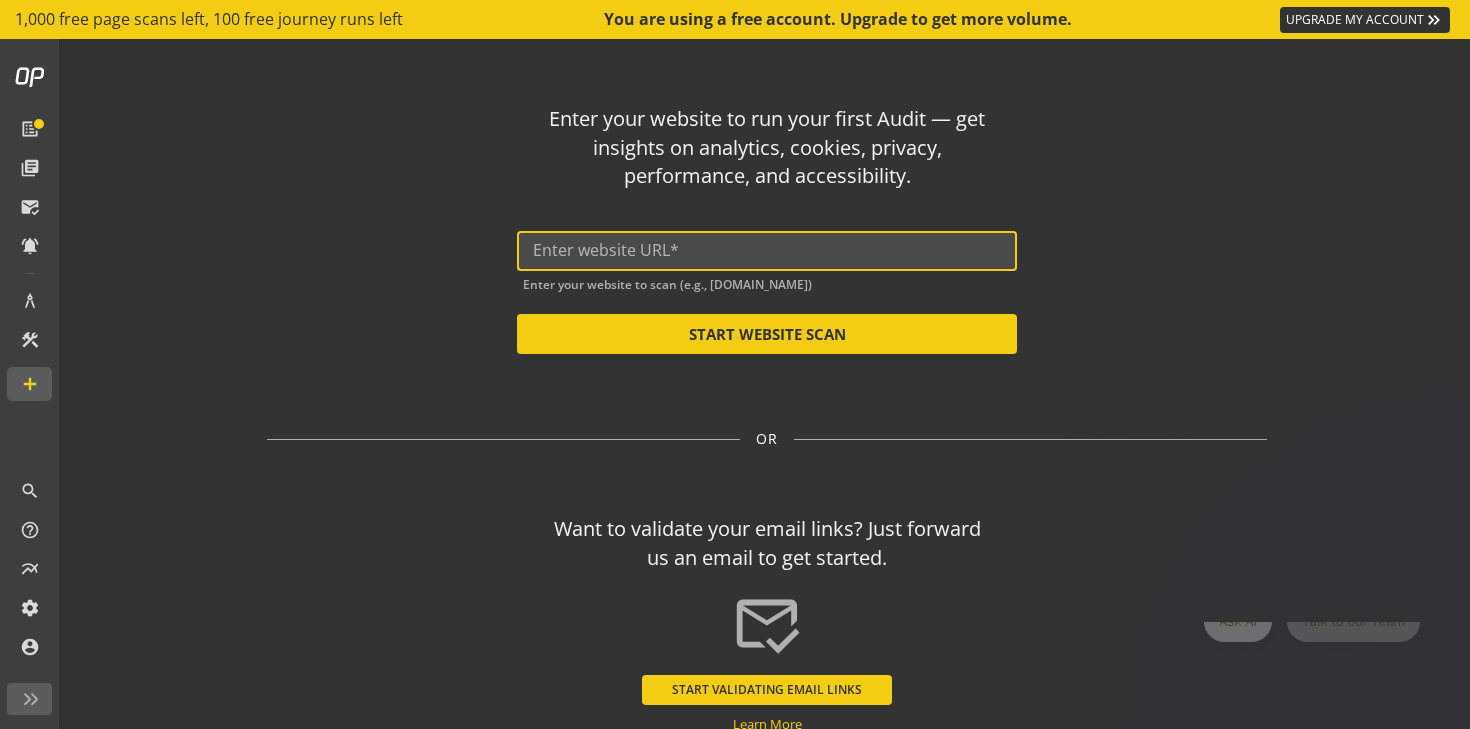 scroll, scrollTop: 0, scrollLeft: 0, axis: both 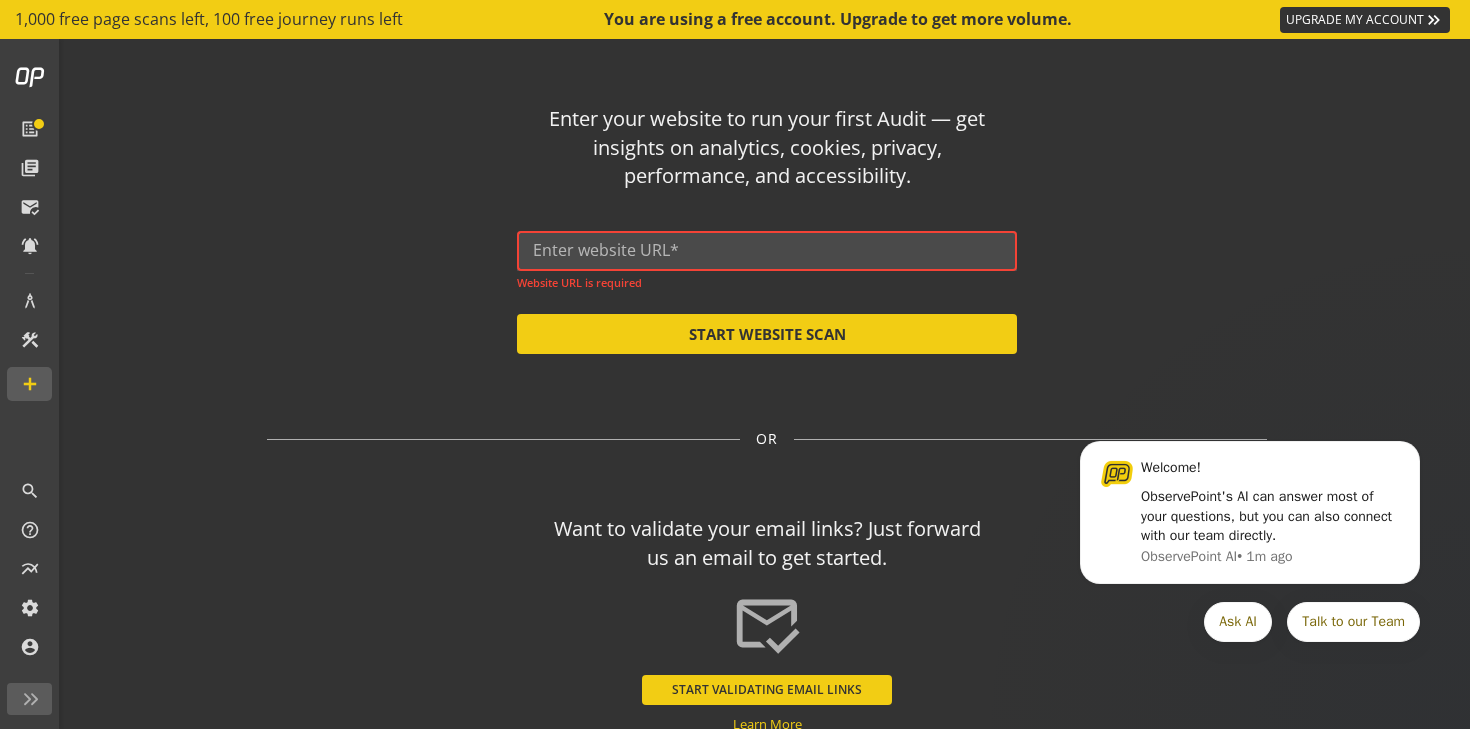 click at bounding box center [767, 250] 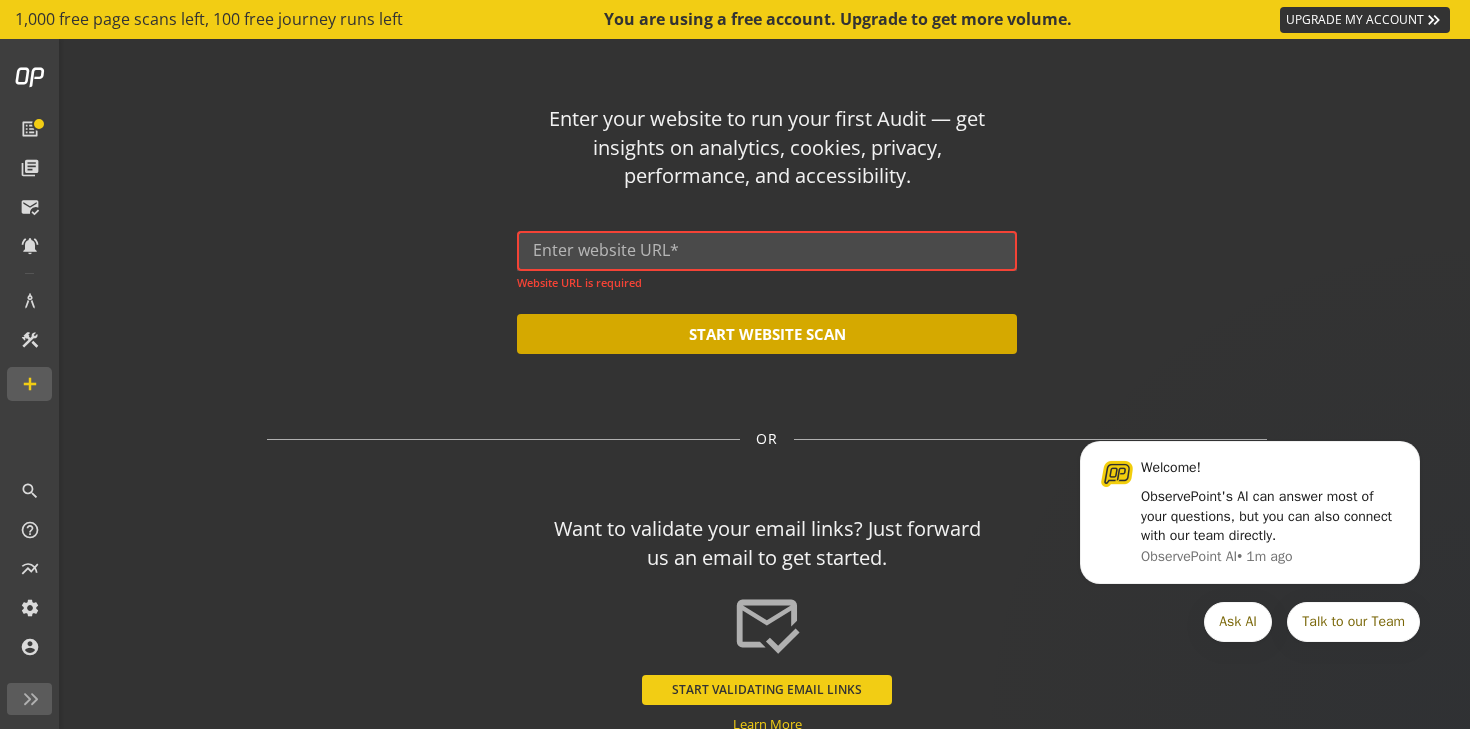 paste on "[URL][DOMAIN_NAME]" 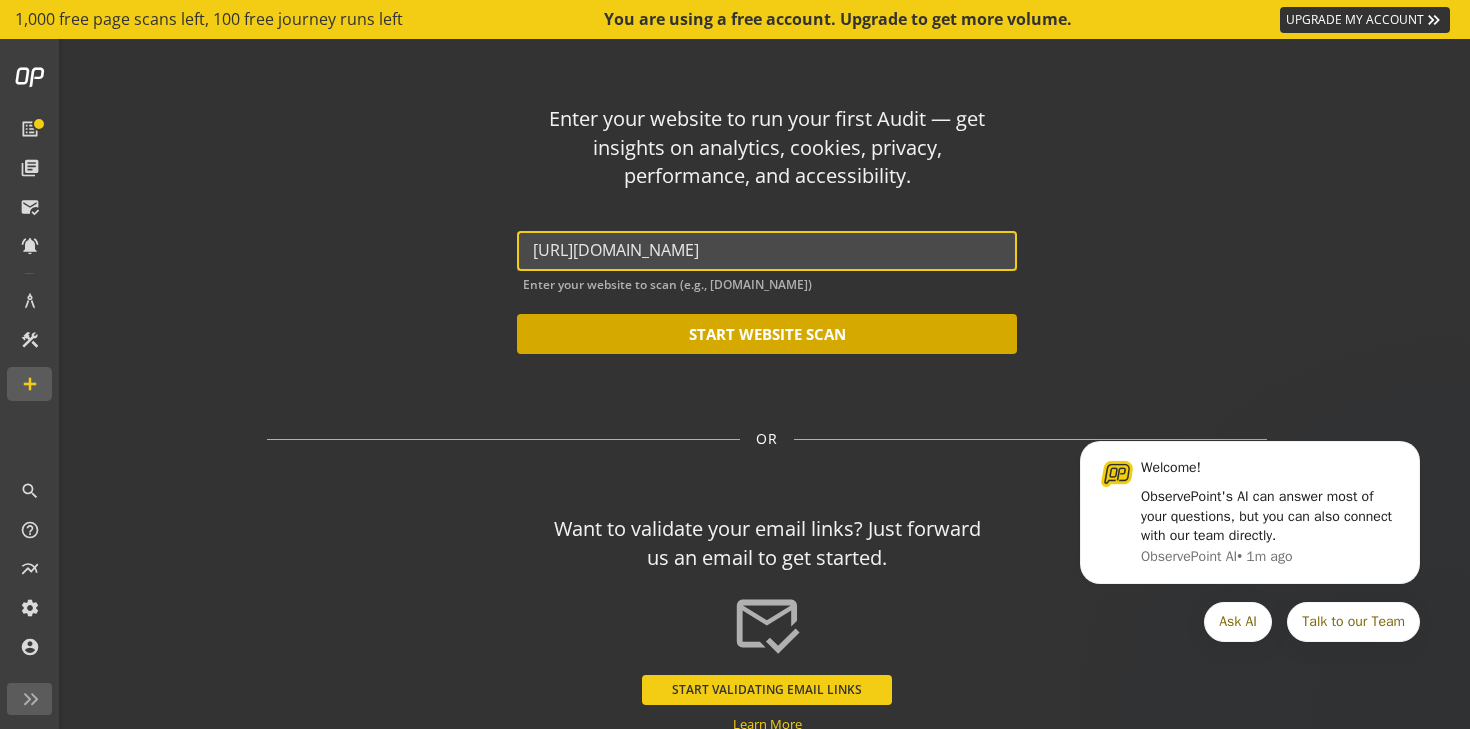 type on "[URL][DOMAIN_NAME]" 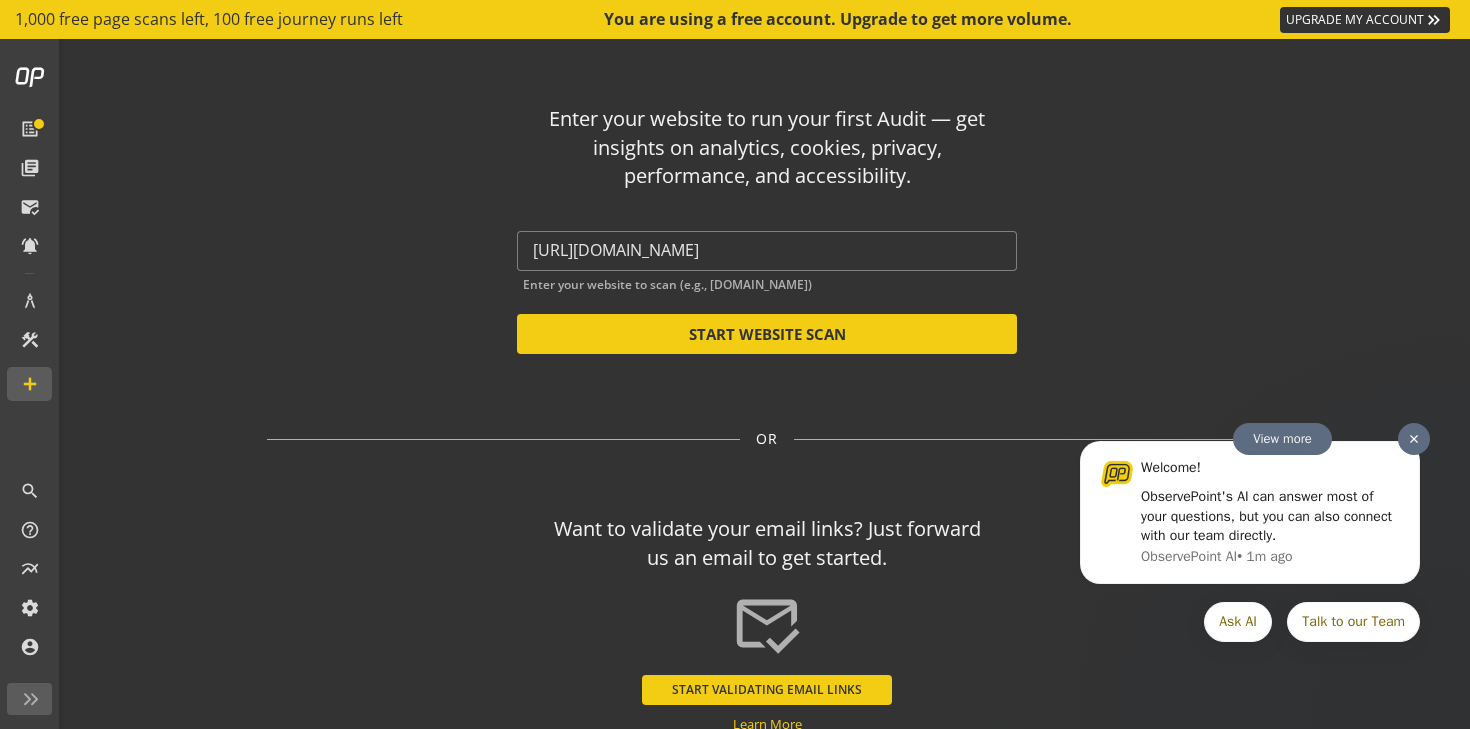 click at bounding box center [1414, 438] 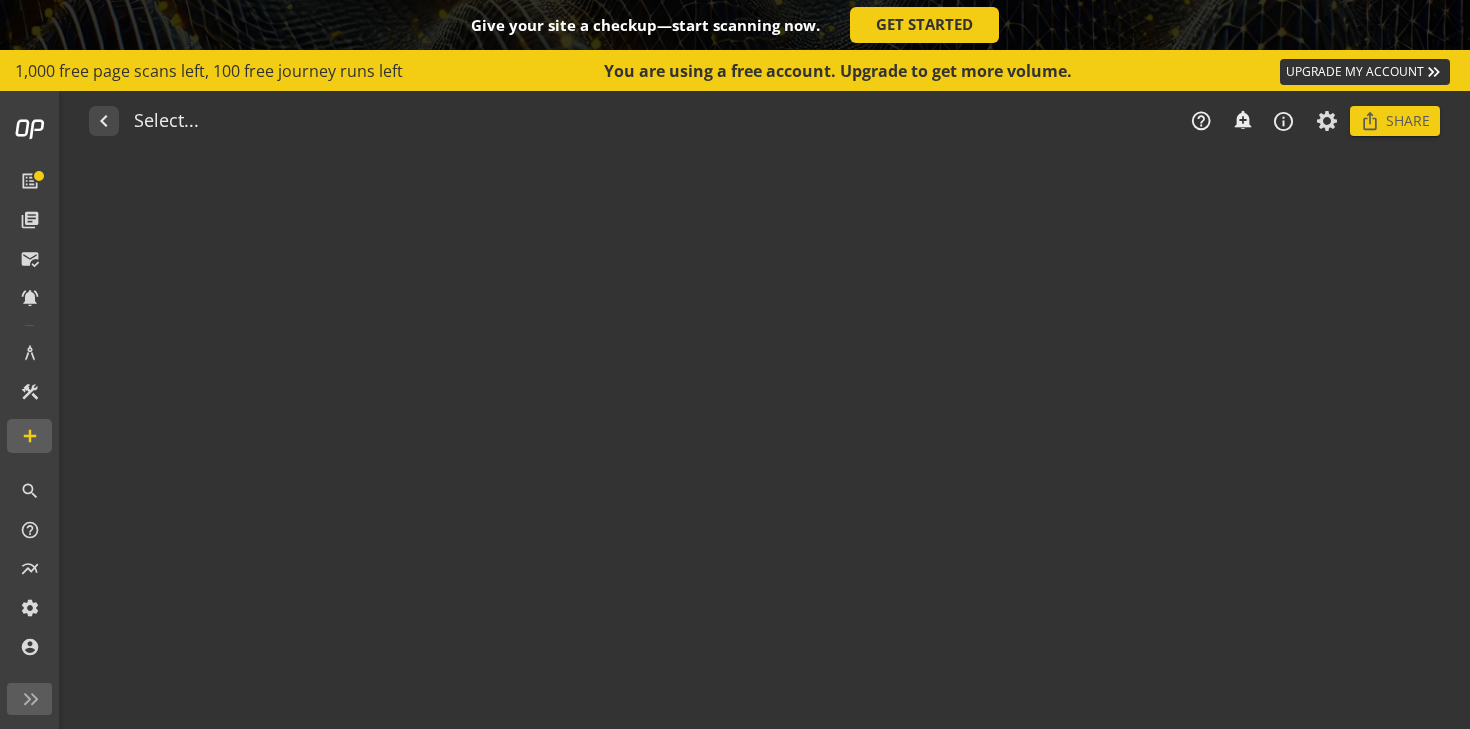 click on "navigate_before Select... help_outline  notifications_none   add_alert     info_outline ios_share  Share  more_vert ios_share" 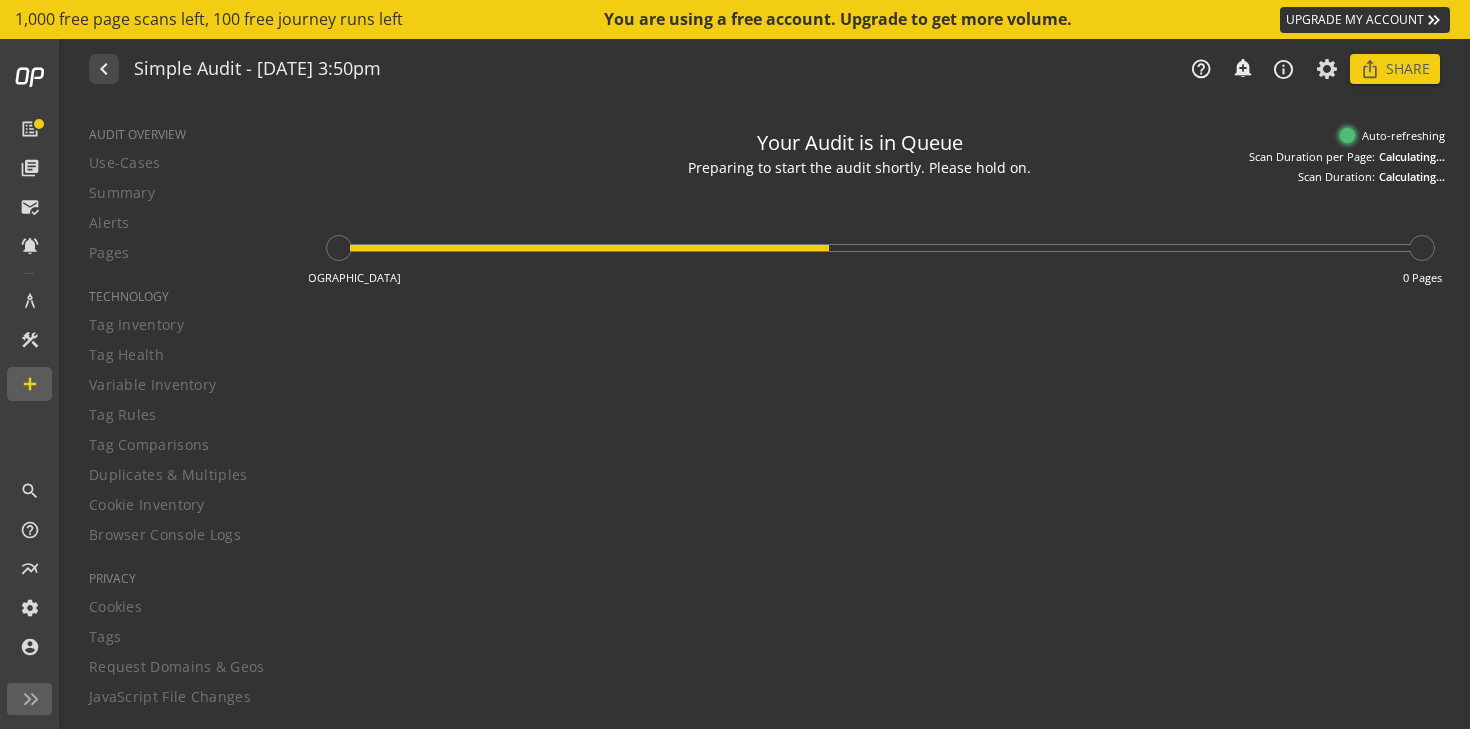 type on "Notes can include:
-a description of what this audit is validating
-changes in audit settings
-discoveries in the report of outstanding rule failures or items needing remediation" 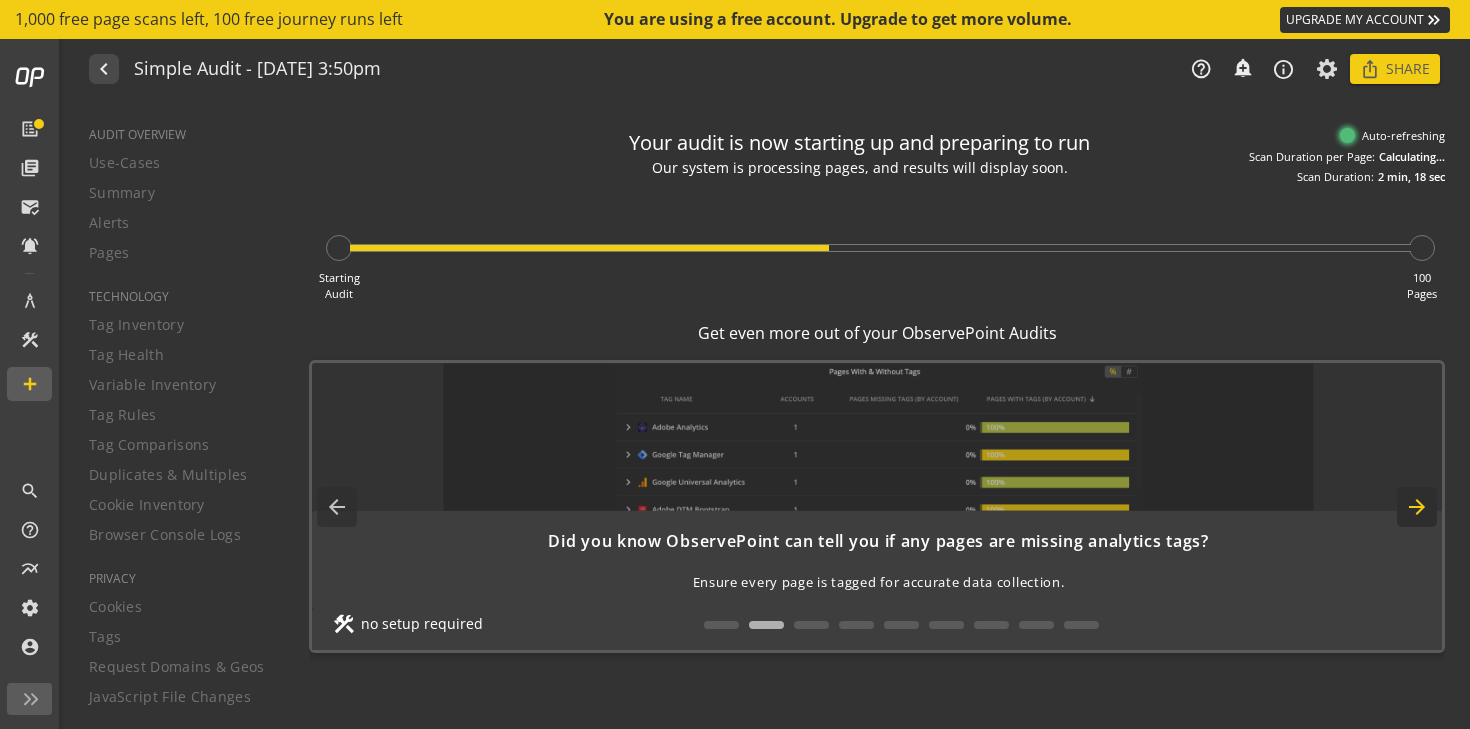 click on "arrow_forward" 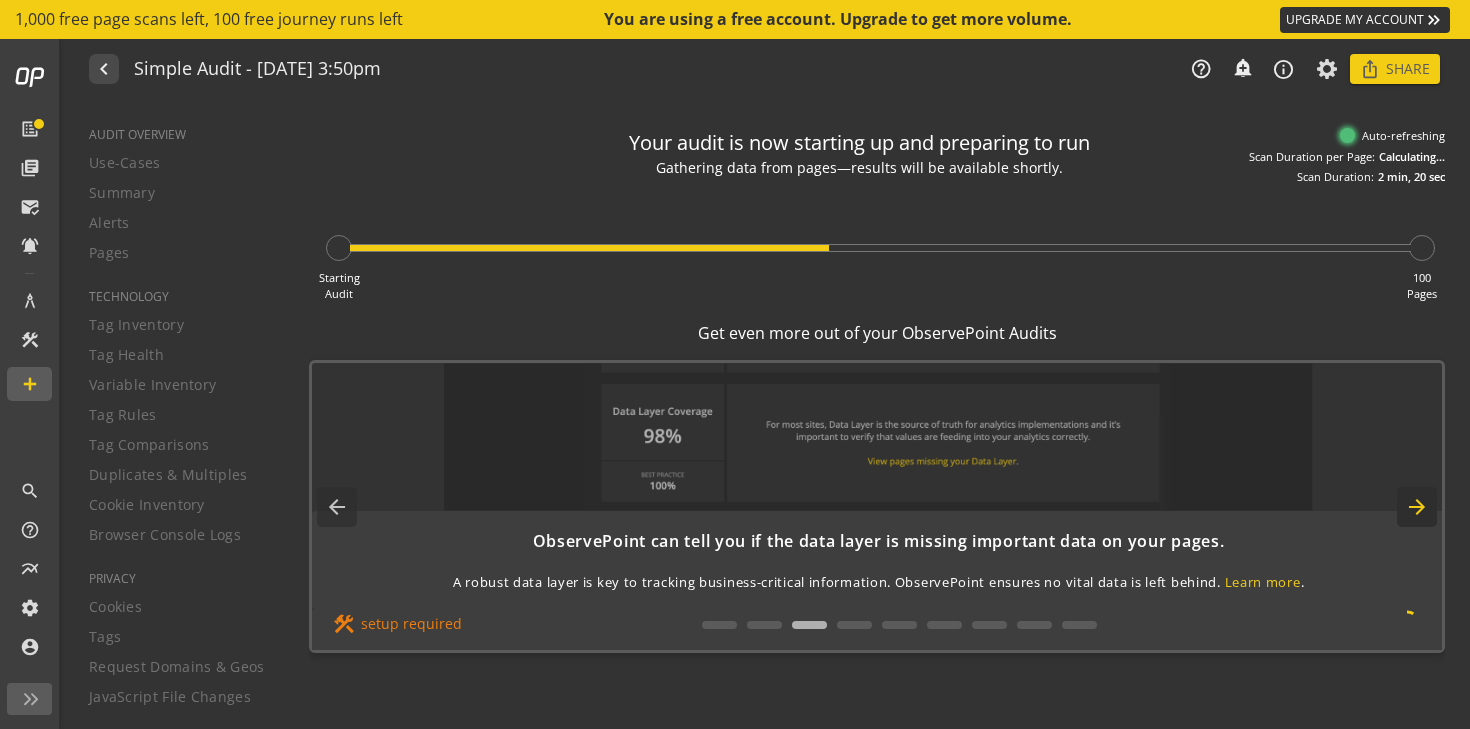click on "arrow_forward" 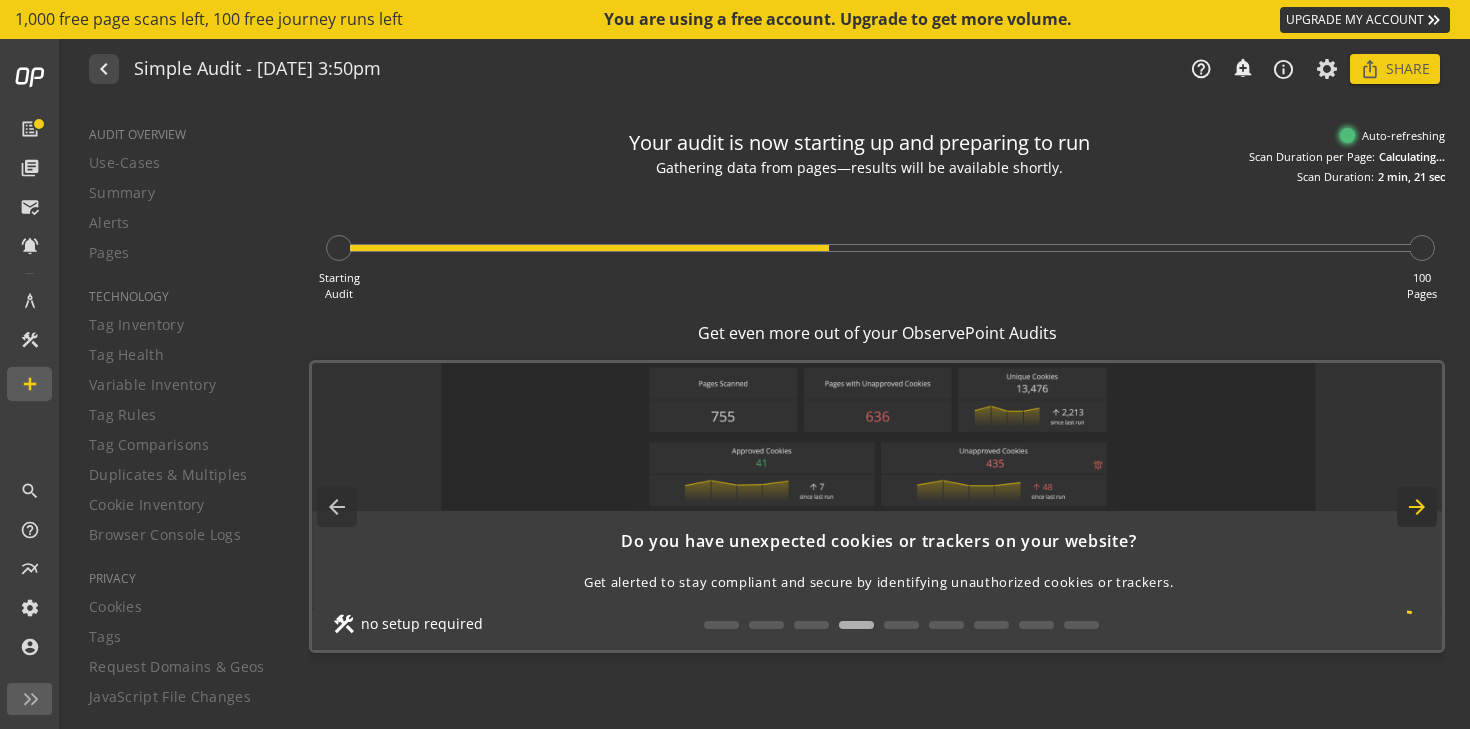 click on "arrow_forward" 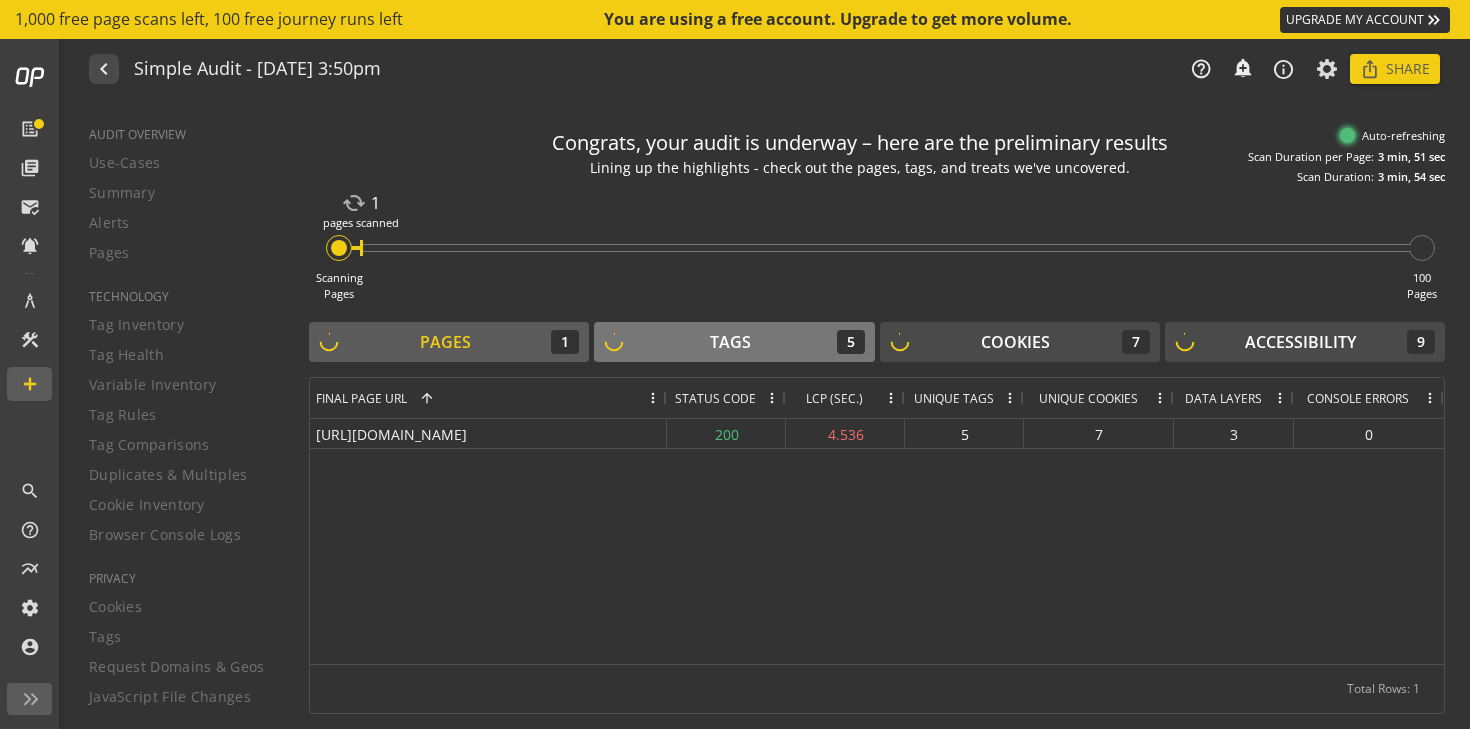 click on "Tags  5" 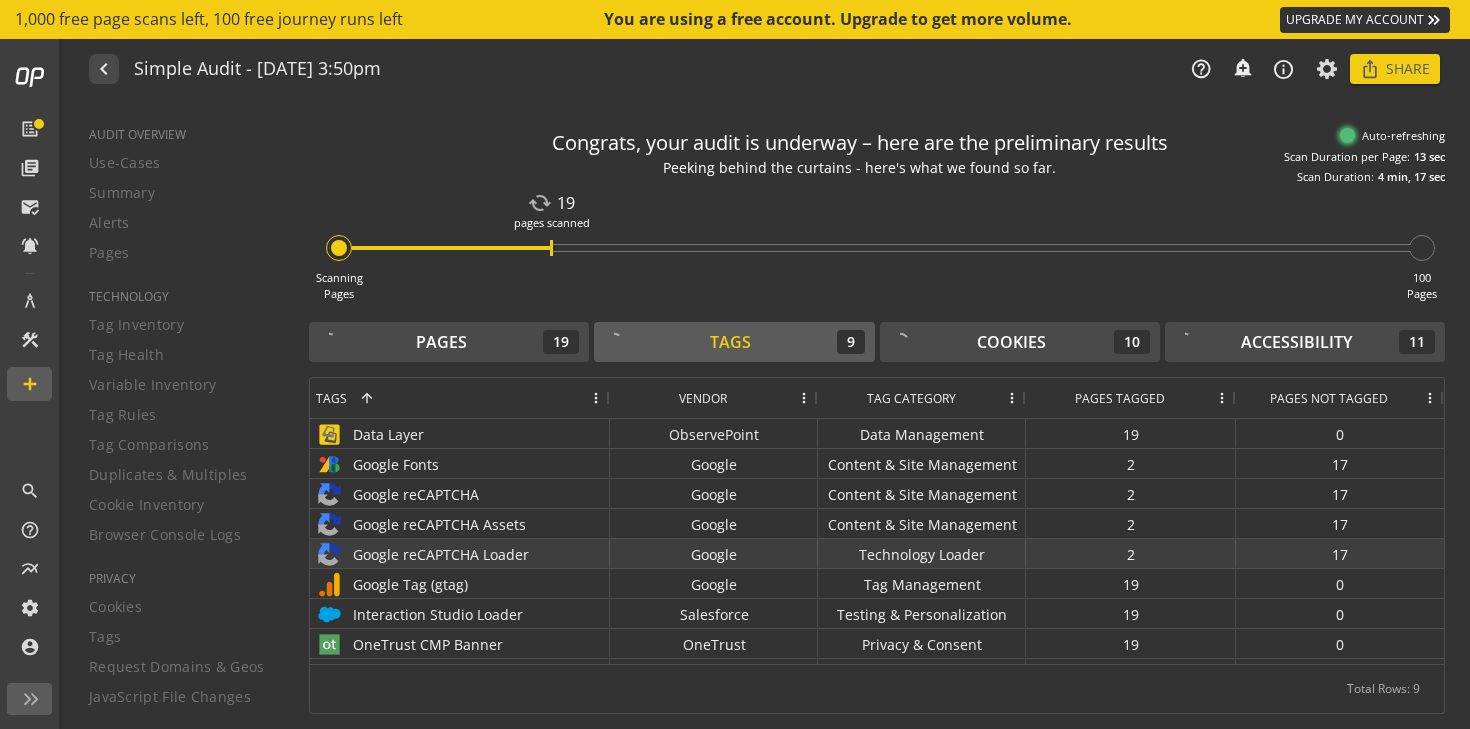scroll, scrollTop: 25, scrollLeft: 0, axis: vertical 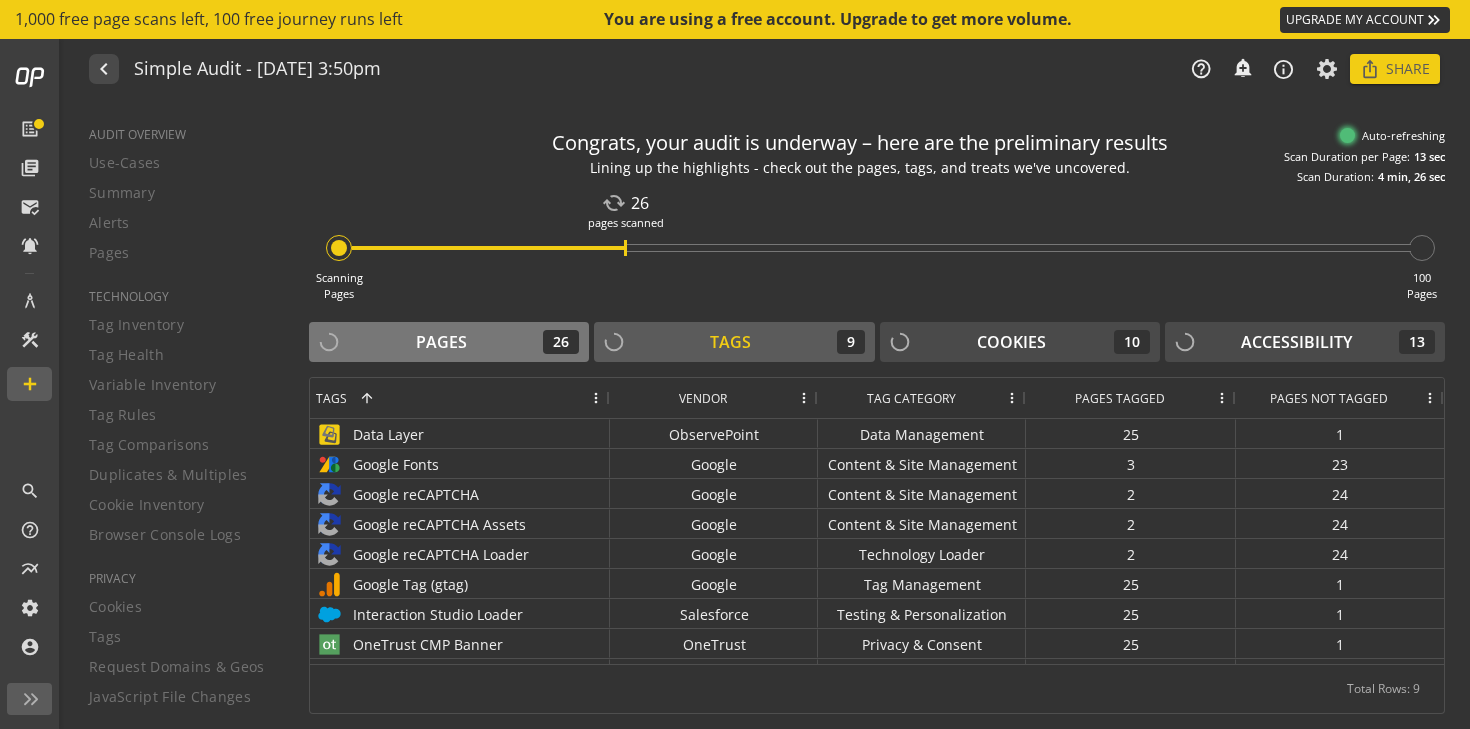 click on "Pages  26" 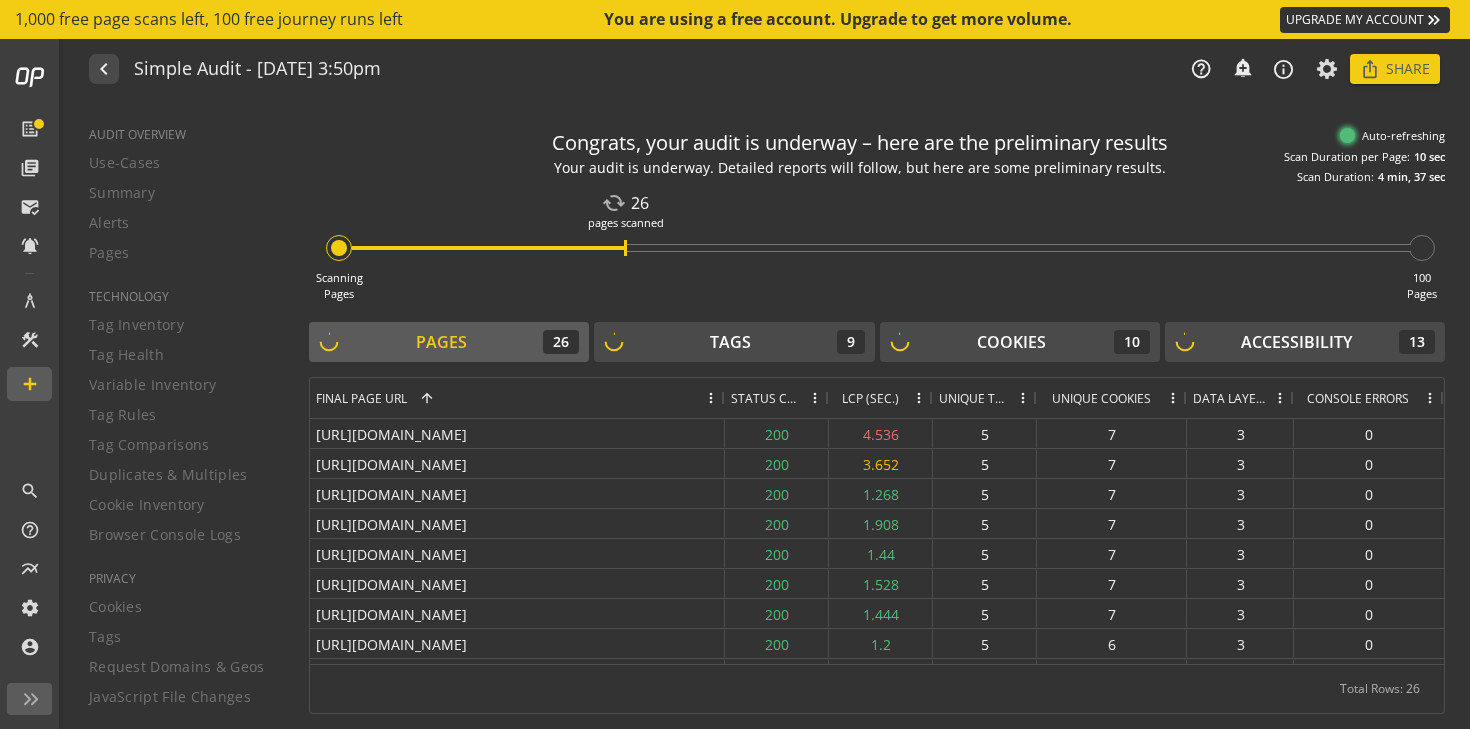 drag, startPoint x: 665, startPoint y: 398, endPoint x: 723, endPoint y: 448, distance: 76.57676 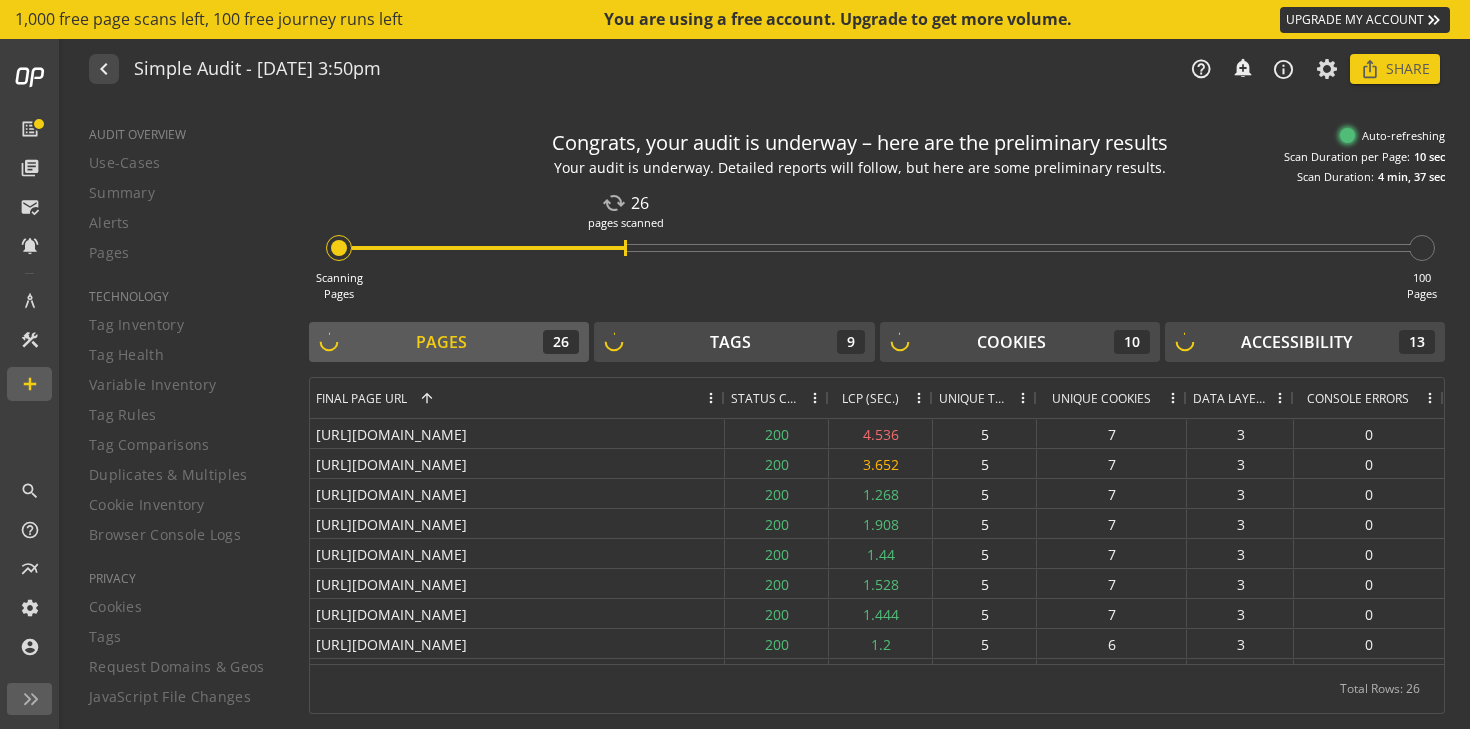 click on "Final Page URL
1
Status Code
LCP (SEC.)" 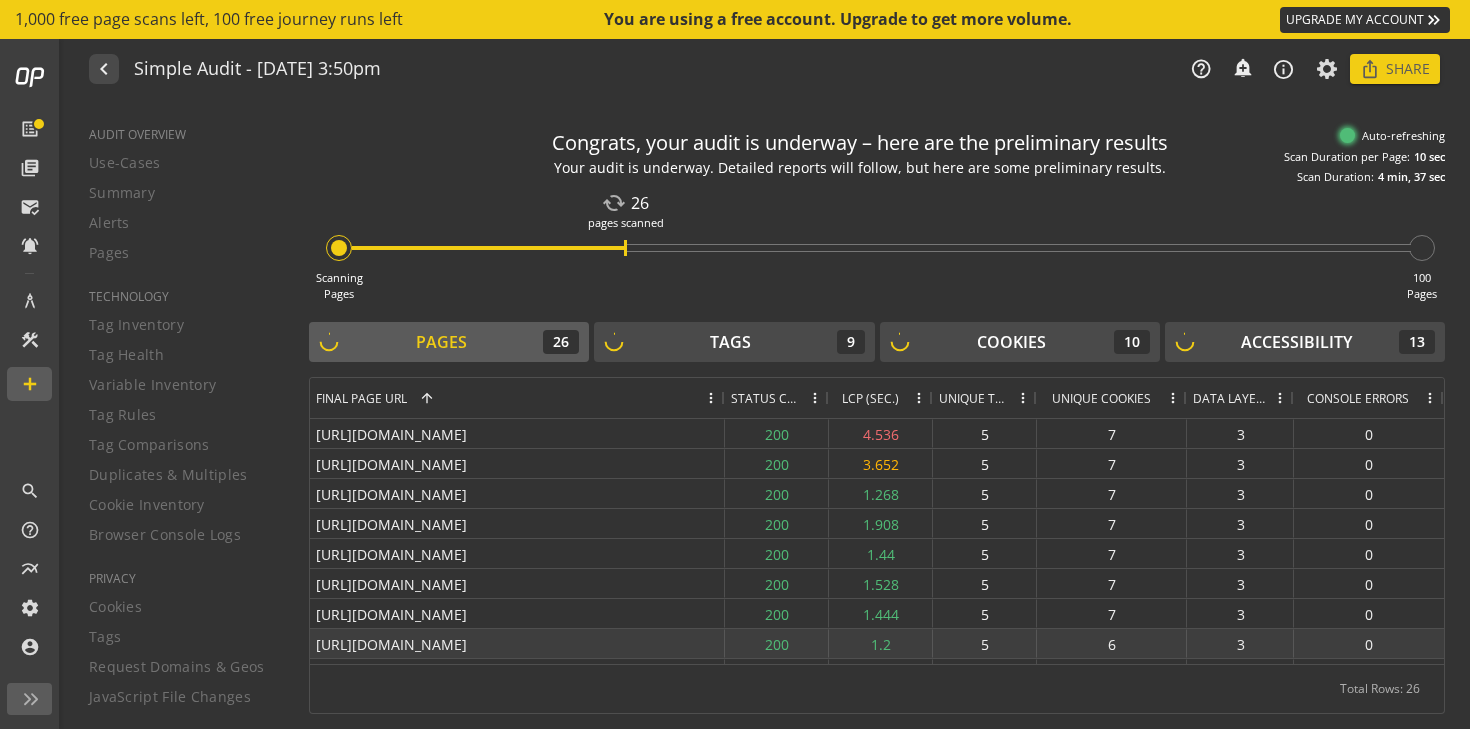 scroll, scrollTop: 267, scrollLeft: 0, axis: vertical 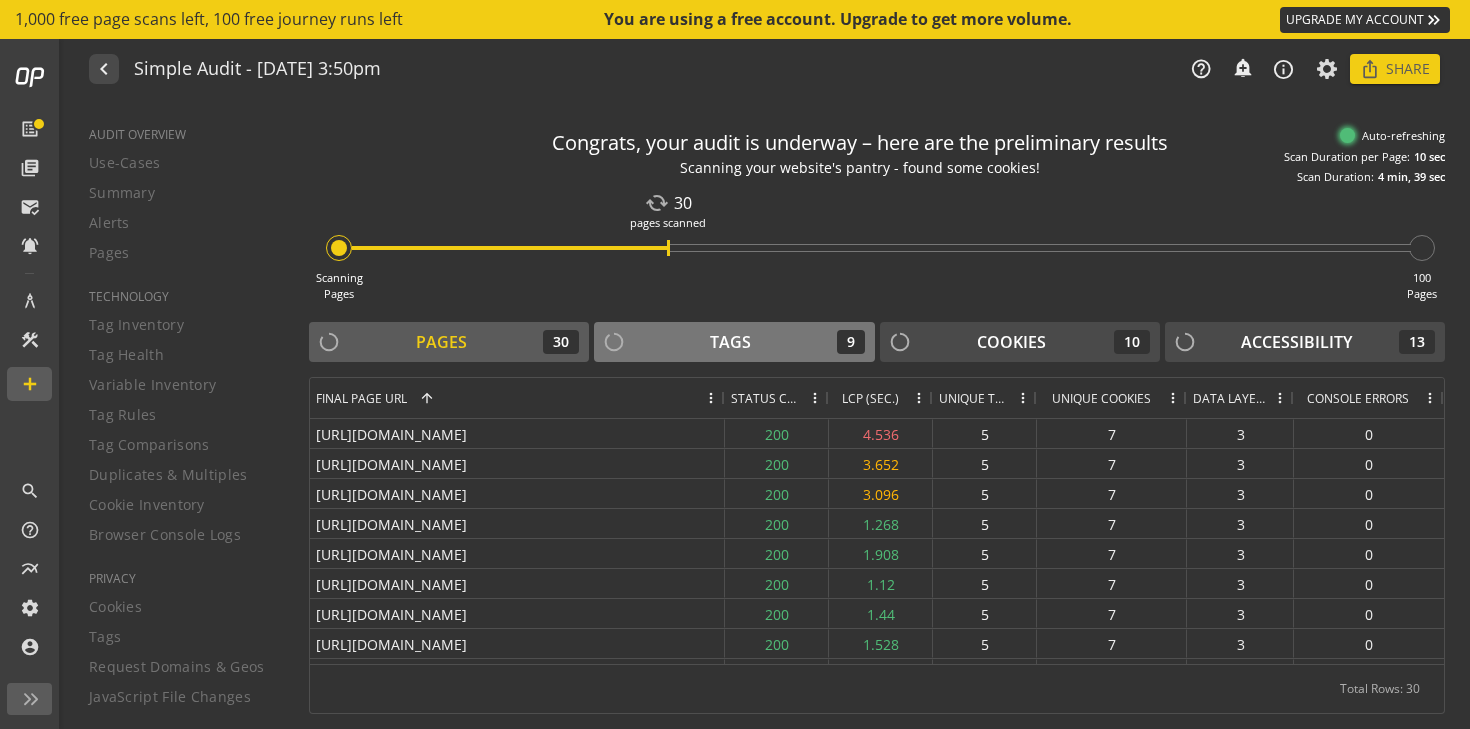 click on "Tags" 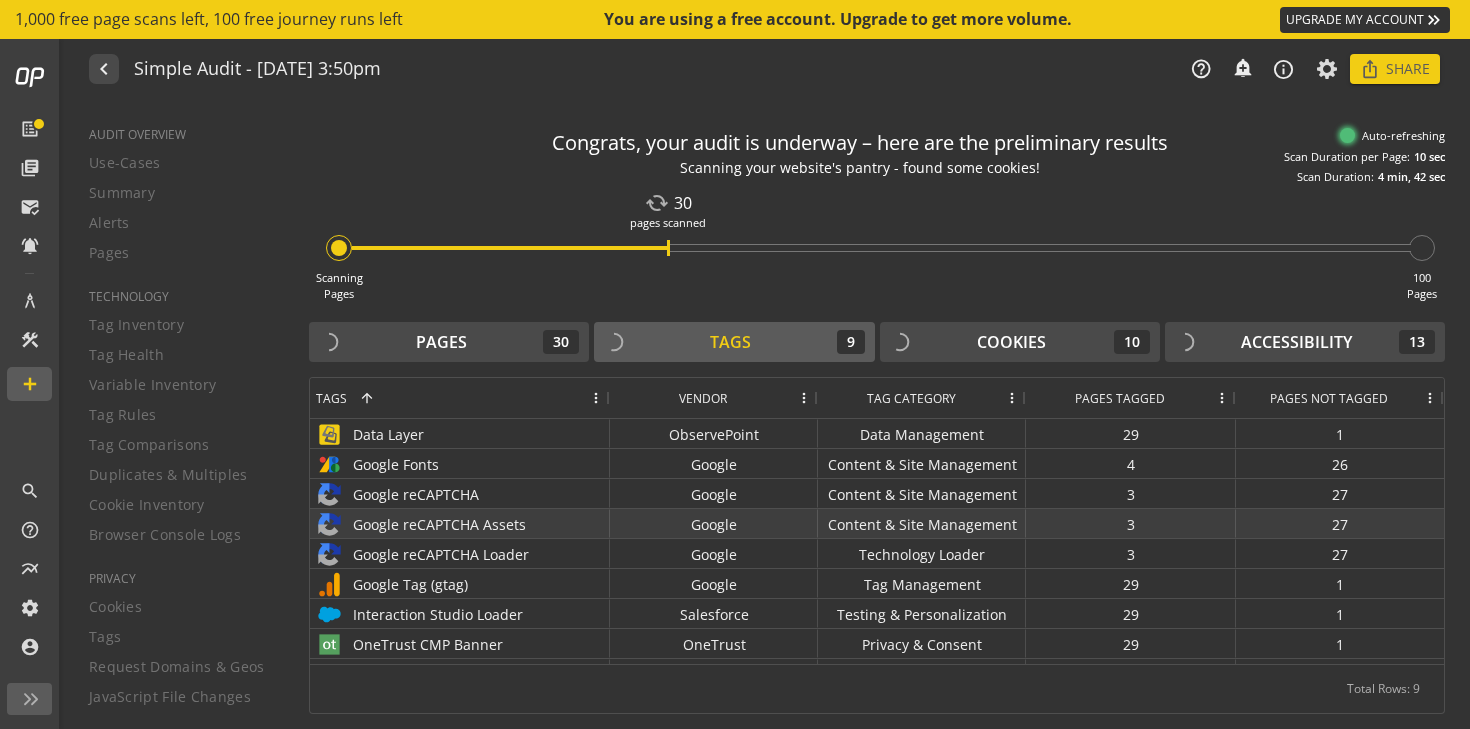 scroll, scrollTop: 25, scrollLeft: 0, axis: vertical 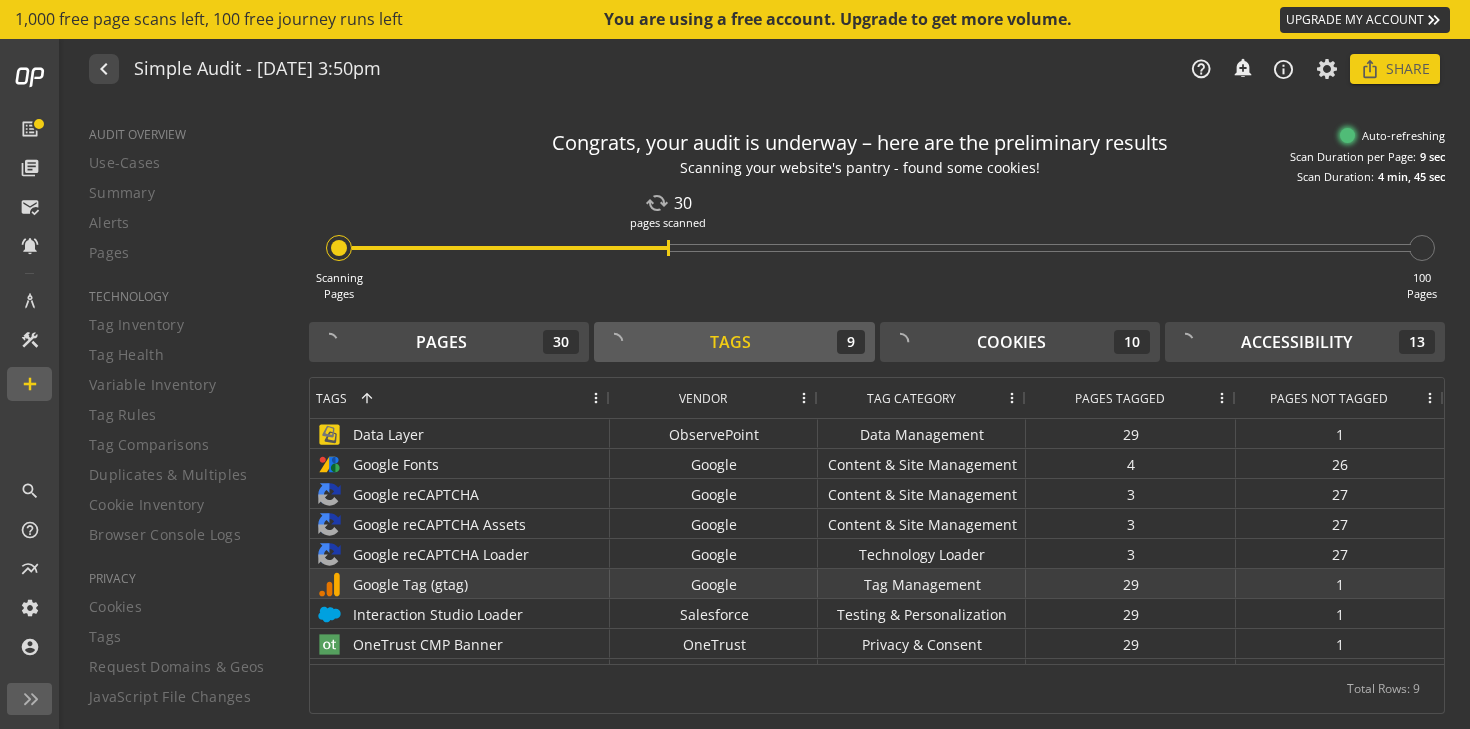 click on "Google Tag (gtag)" 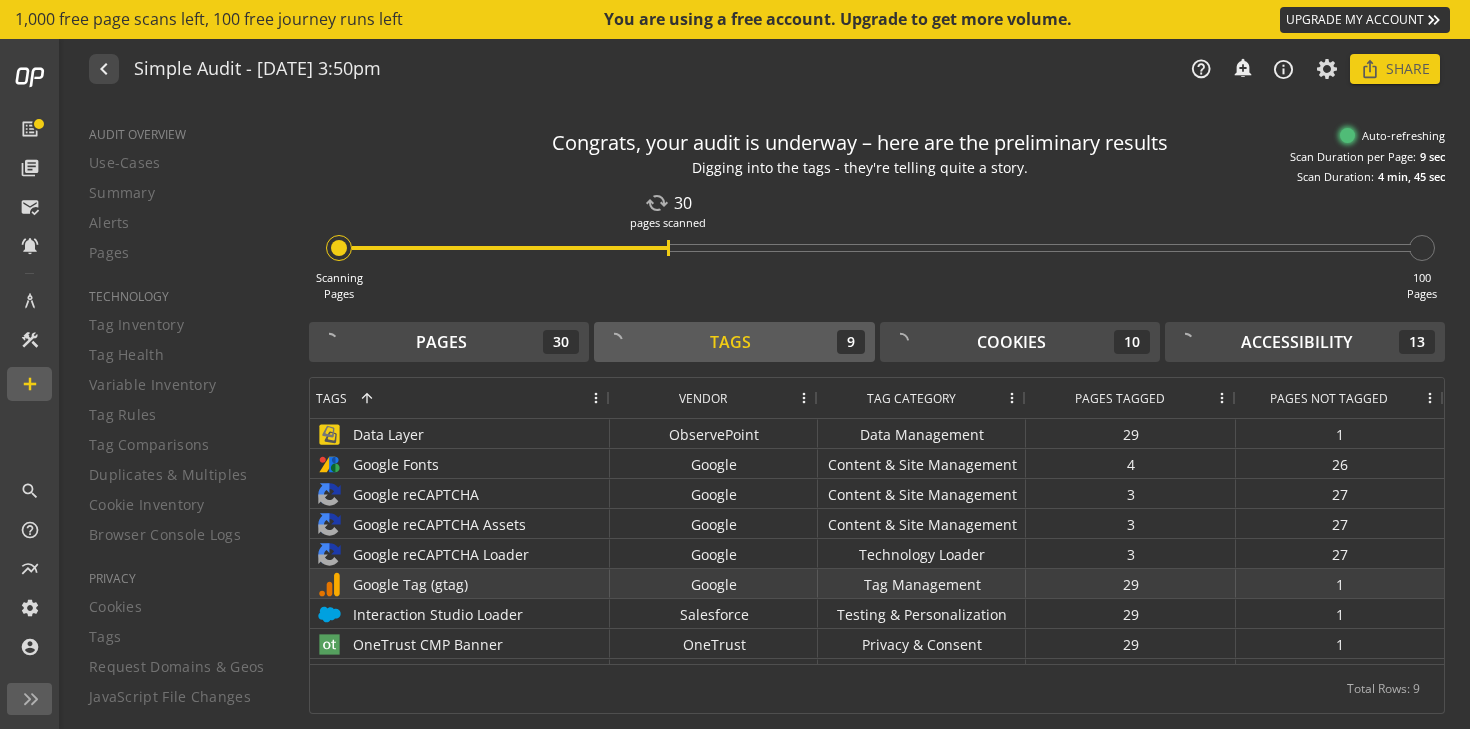 click on "Google Tag (gtag)" 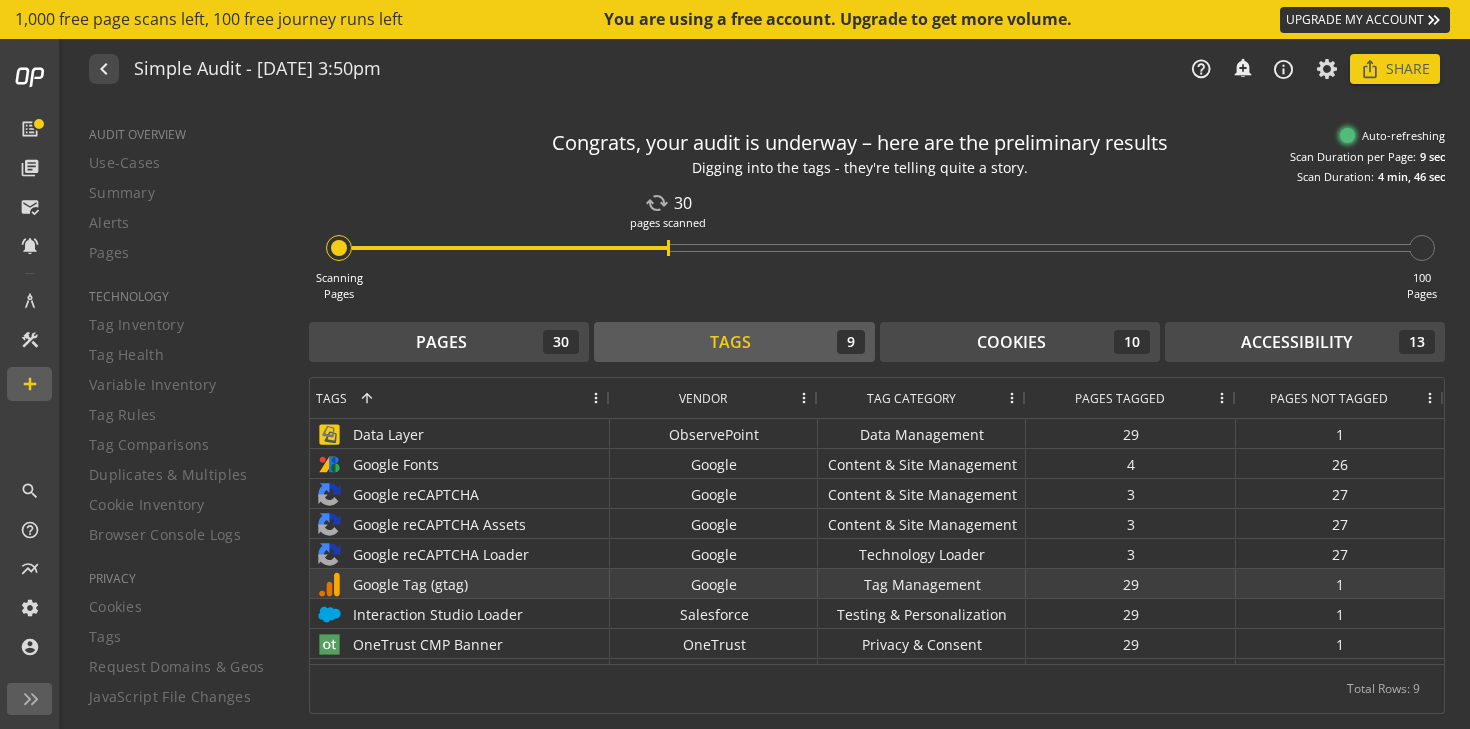 click on "29" 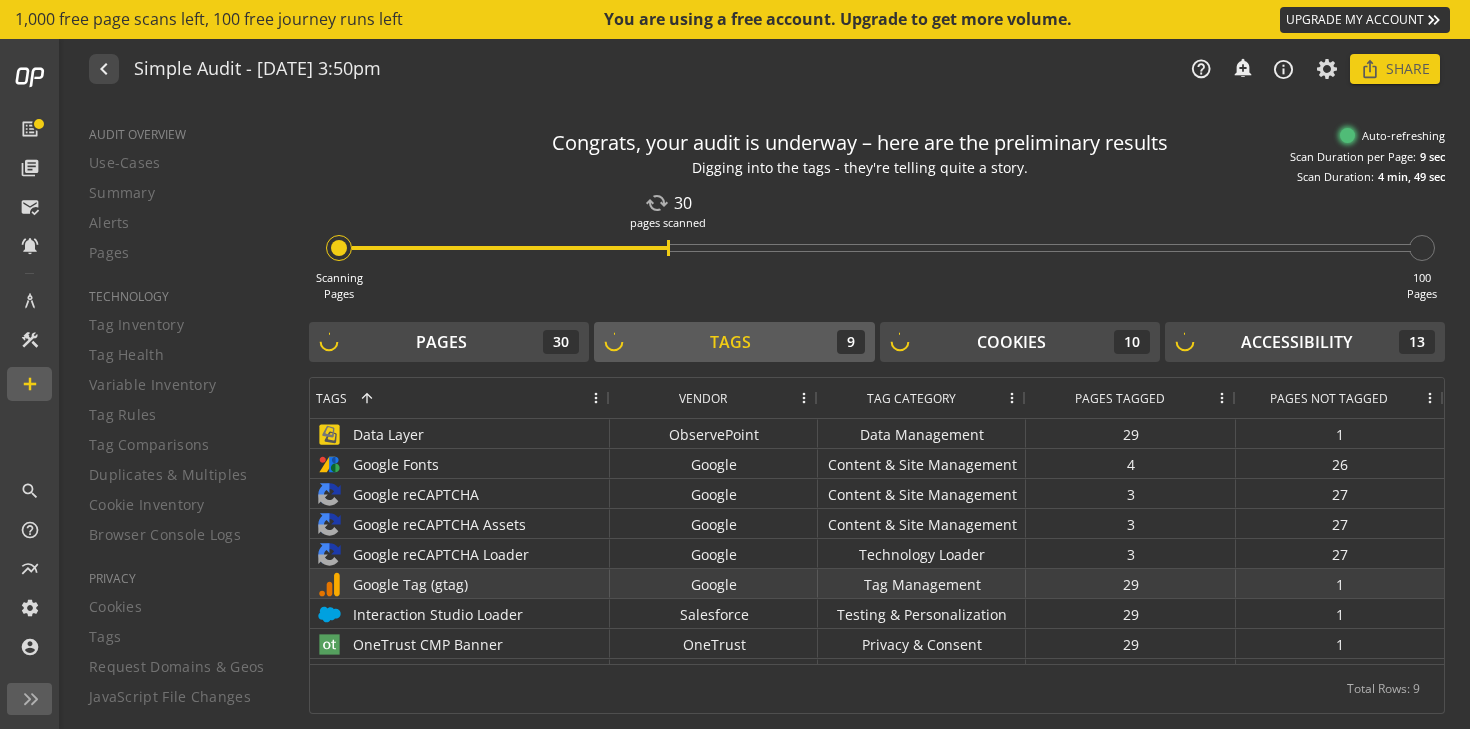 drag, startPoint x: 1366, startPoint y: 586, endPoint x: 984, endPoint y: 593, distance: 382.06412 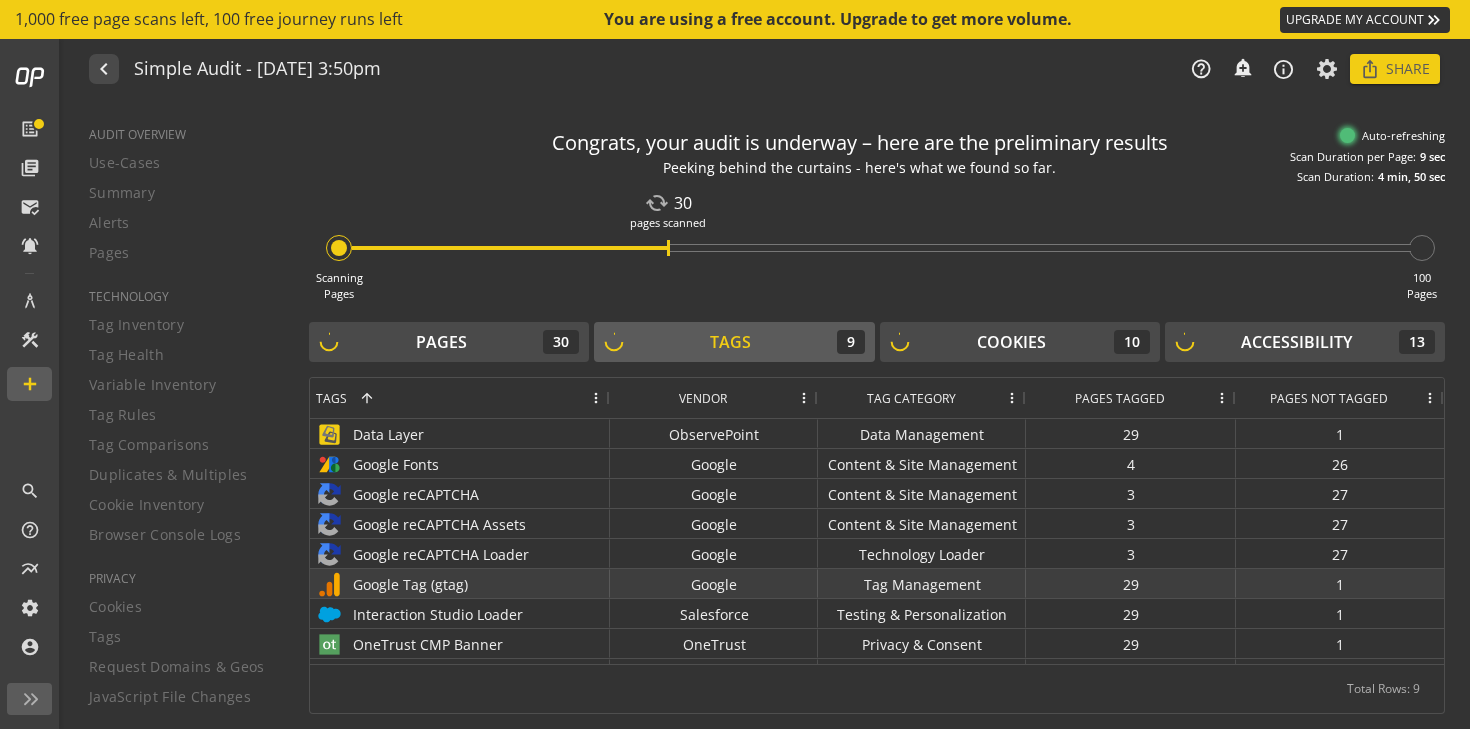 click on "29" 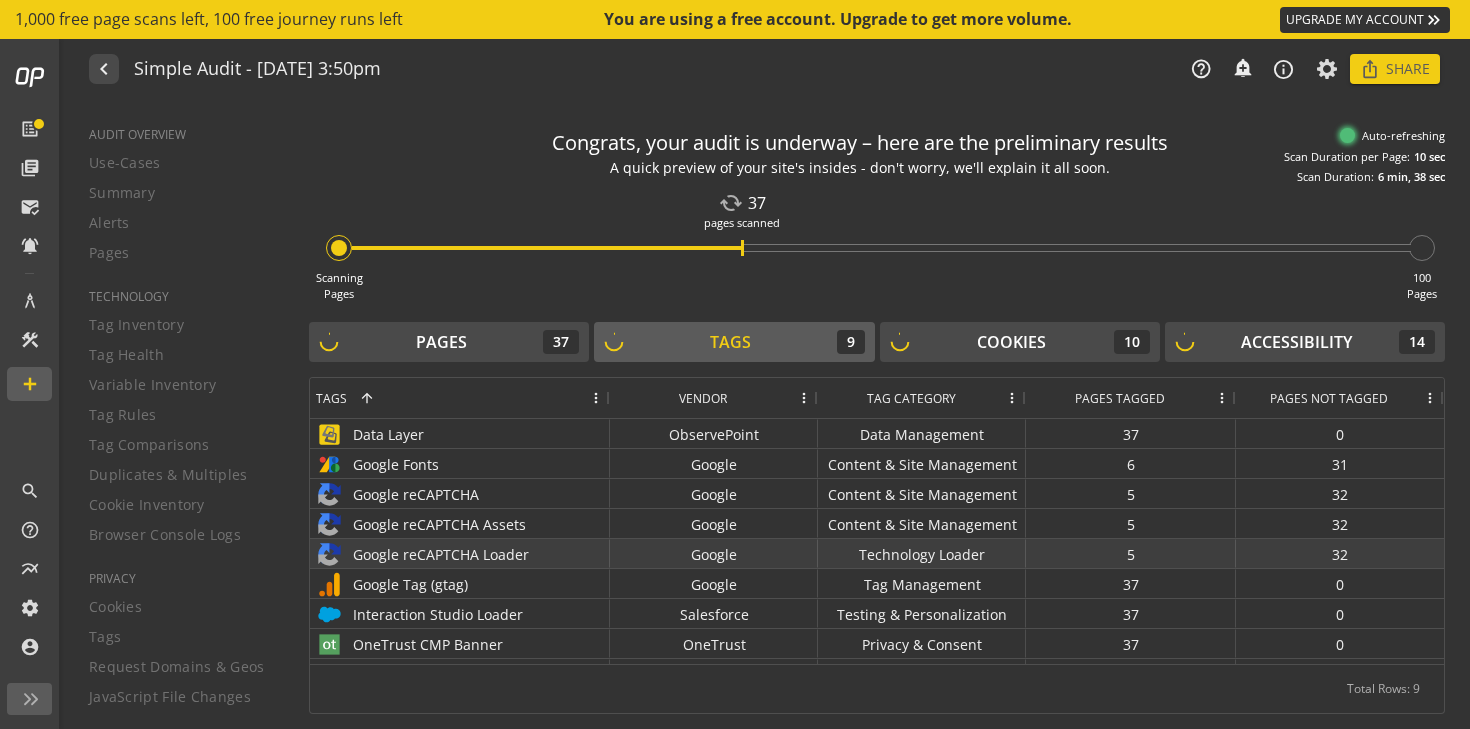 scroll, scrollTop: 25, scrollLeft: 0, axis: vertical 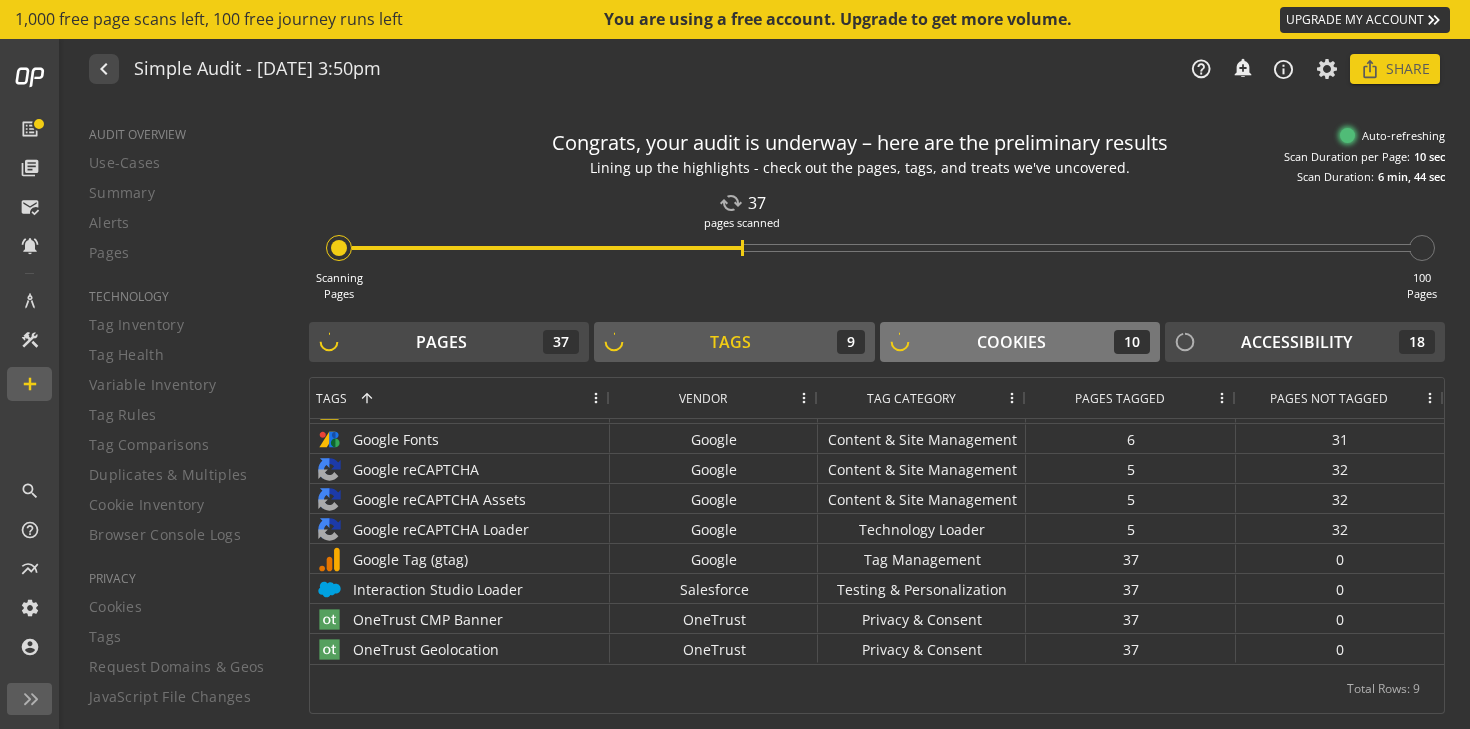 click on "Cookies" 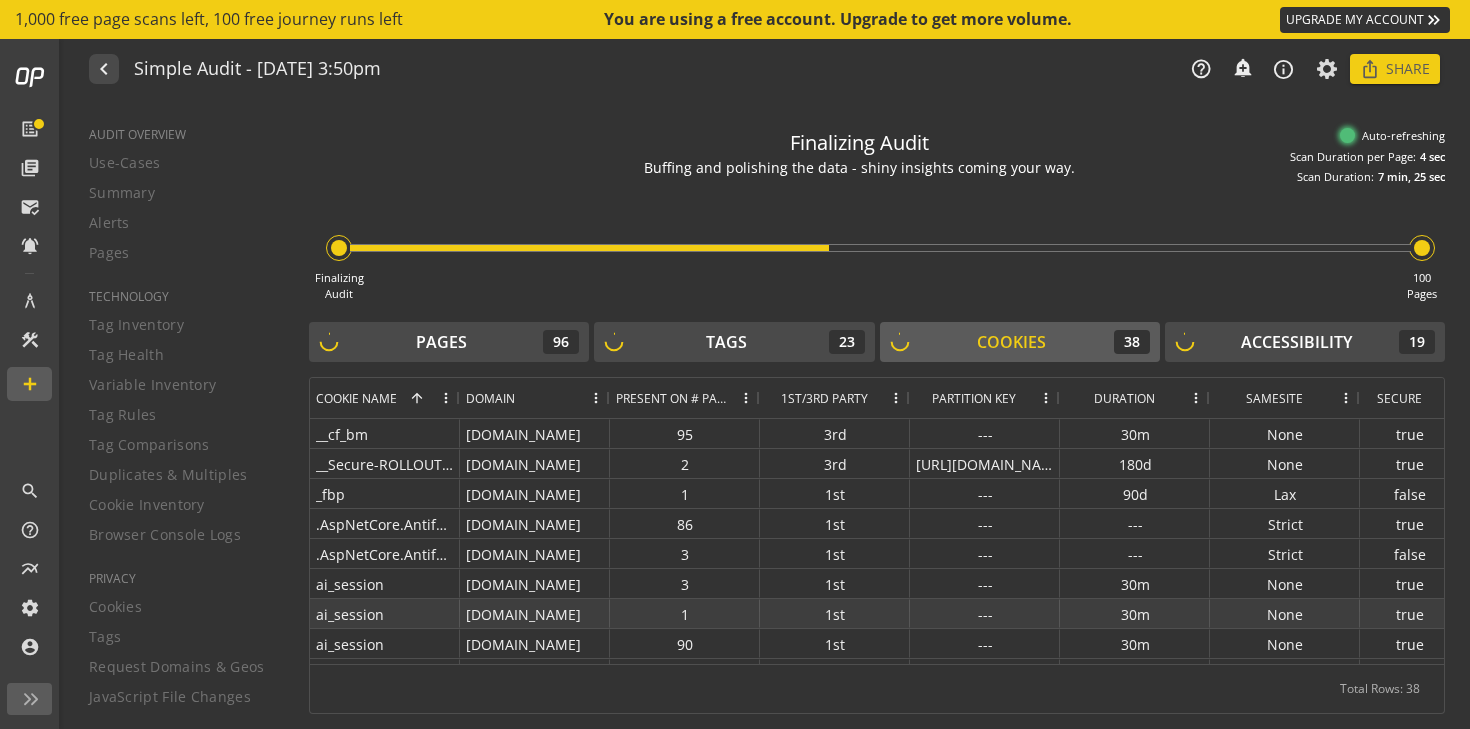 scroll, scrollTop: 83, scrollLeft: 0, axis: vertical 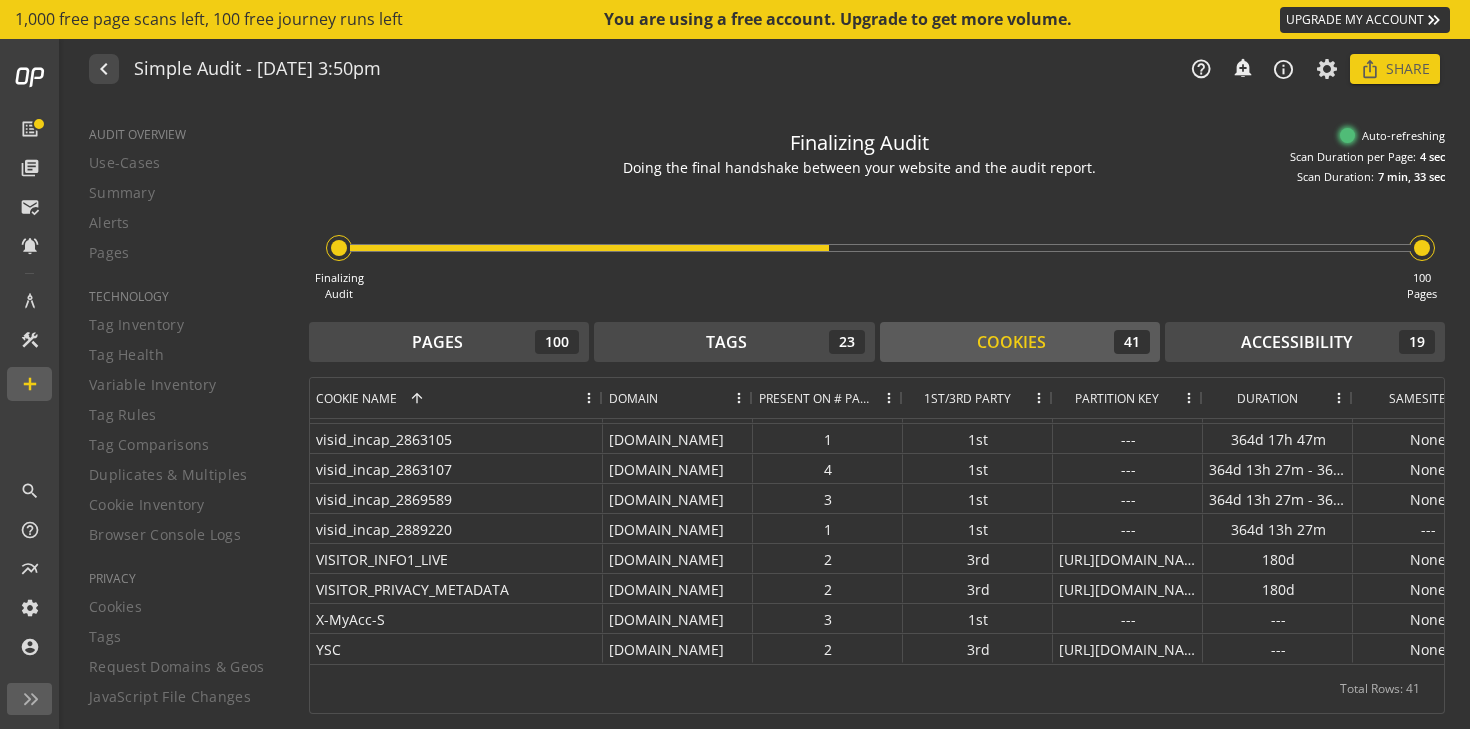 drag, startPoint x: 457, startPoint y: 405, endPoint x: 600, endPoint y: 413, distance: 143.2236 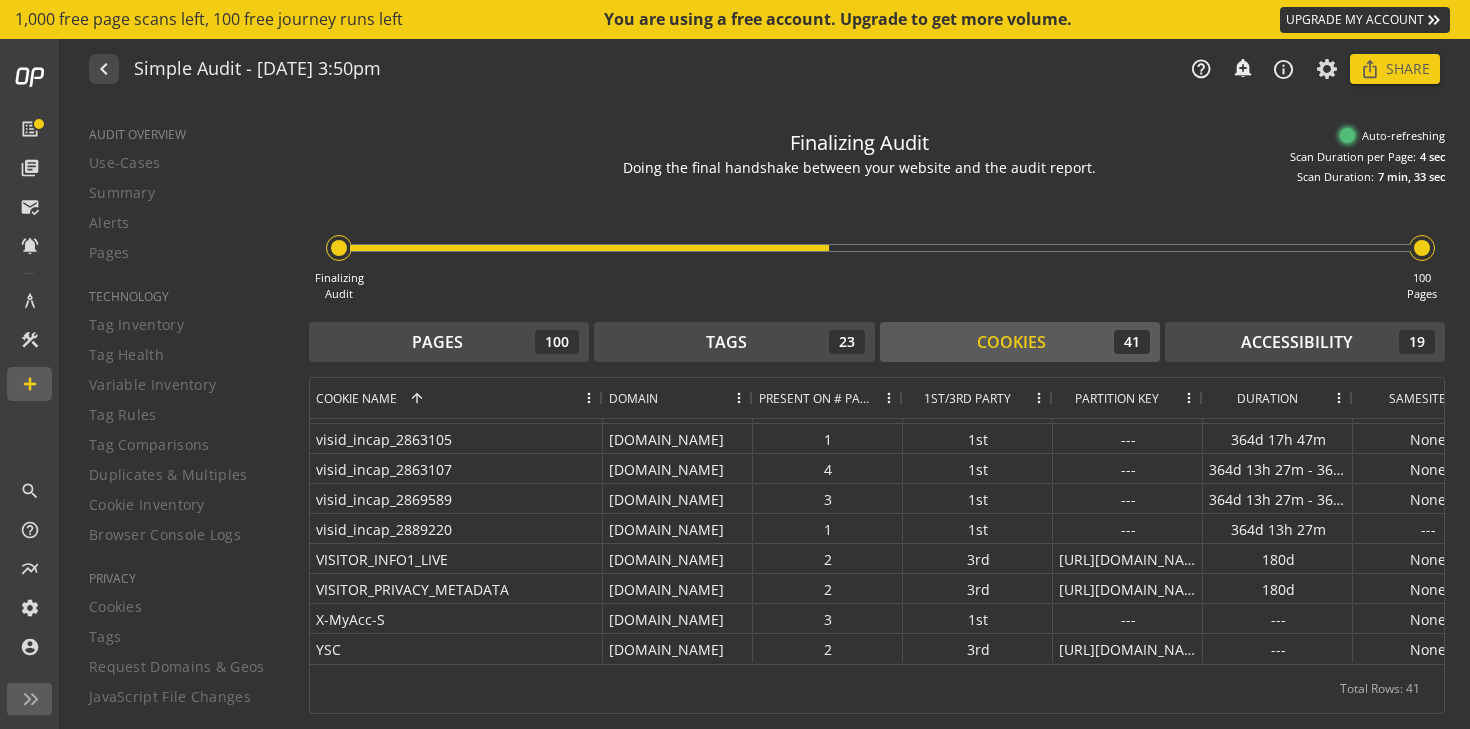 click 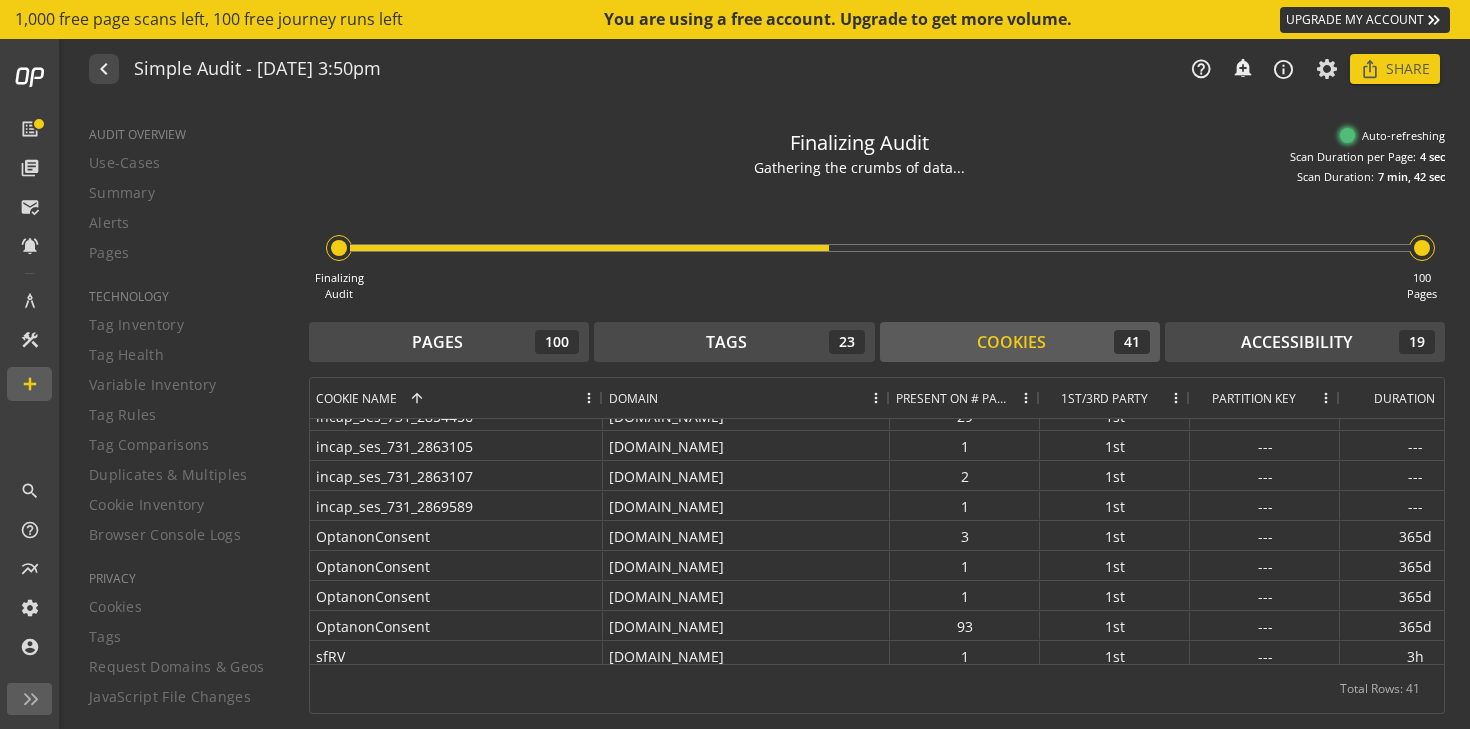 drag, startPoint x: 750, startPoint y: 394, endPoint x: 887, endPoint y: 394, distance: 137 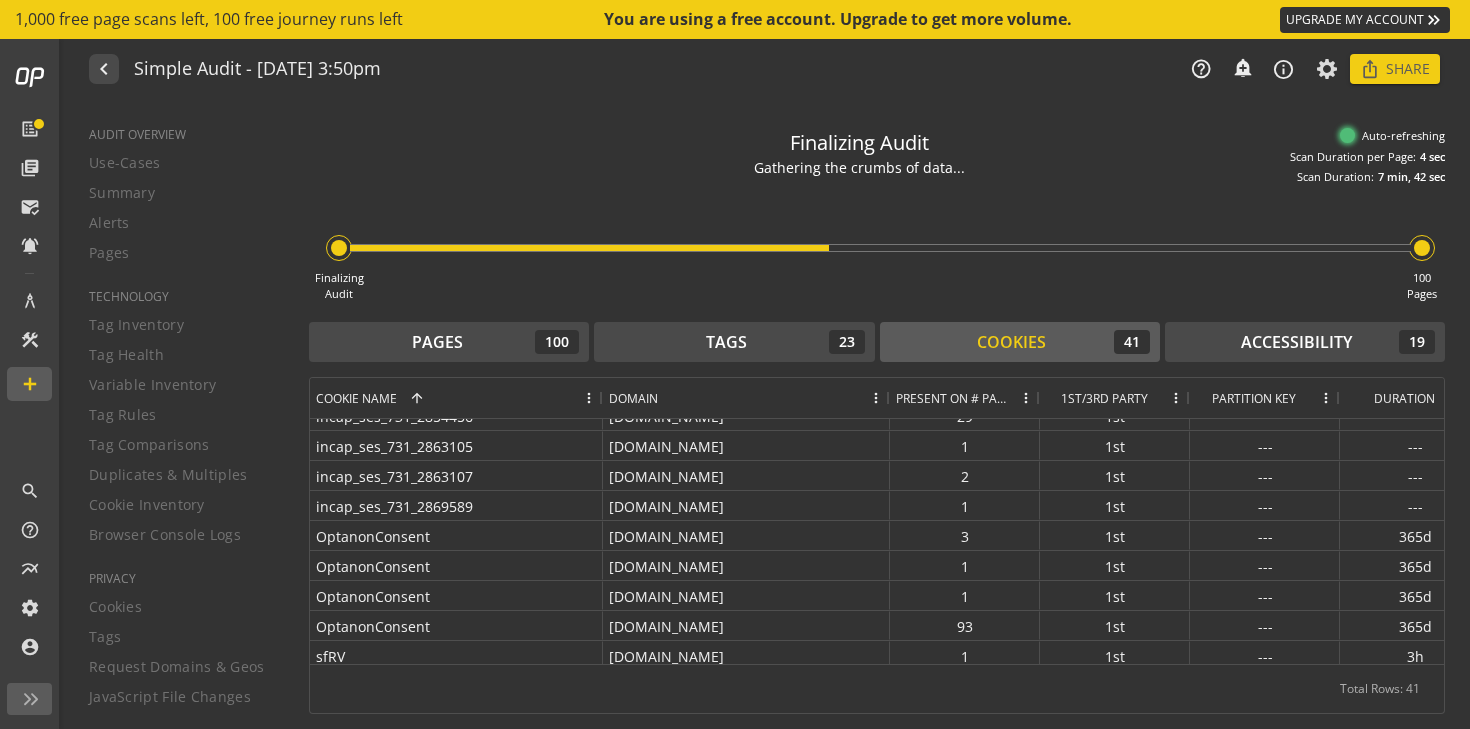 click 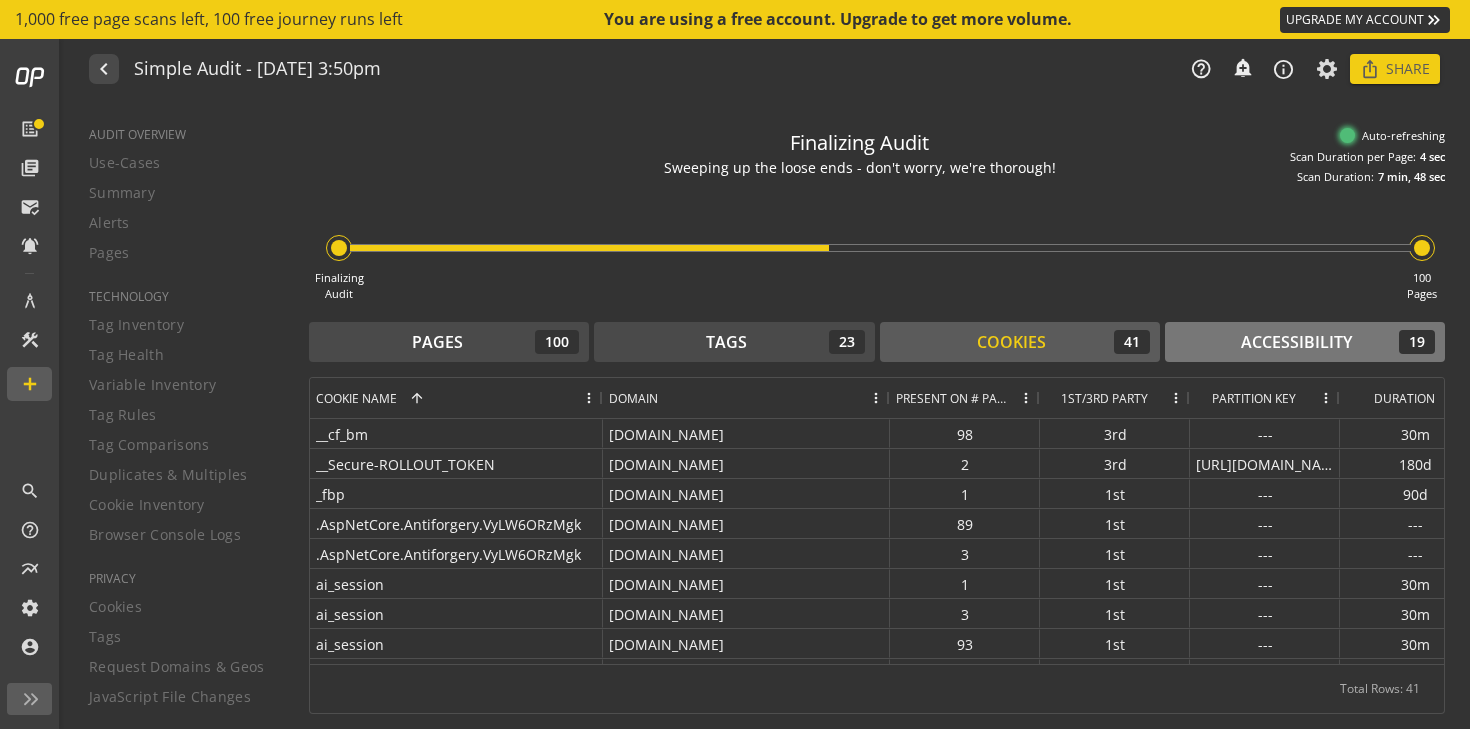 click on "Accessibility" 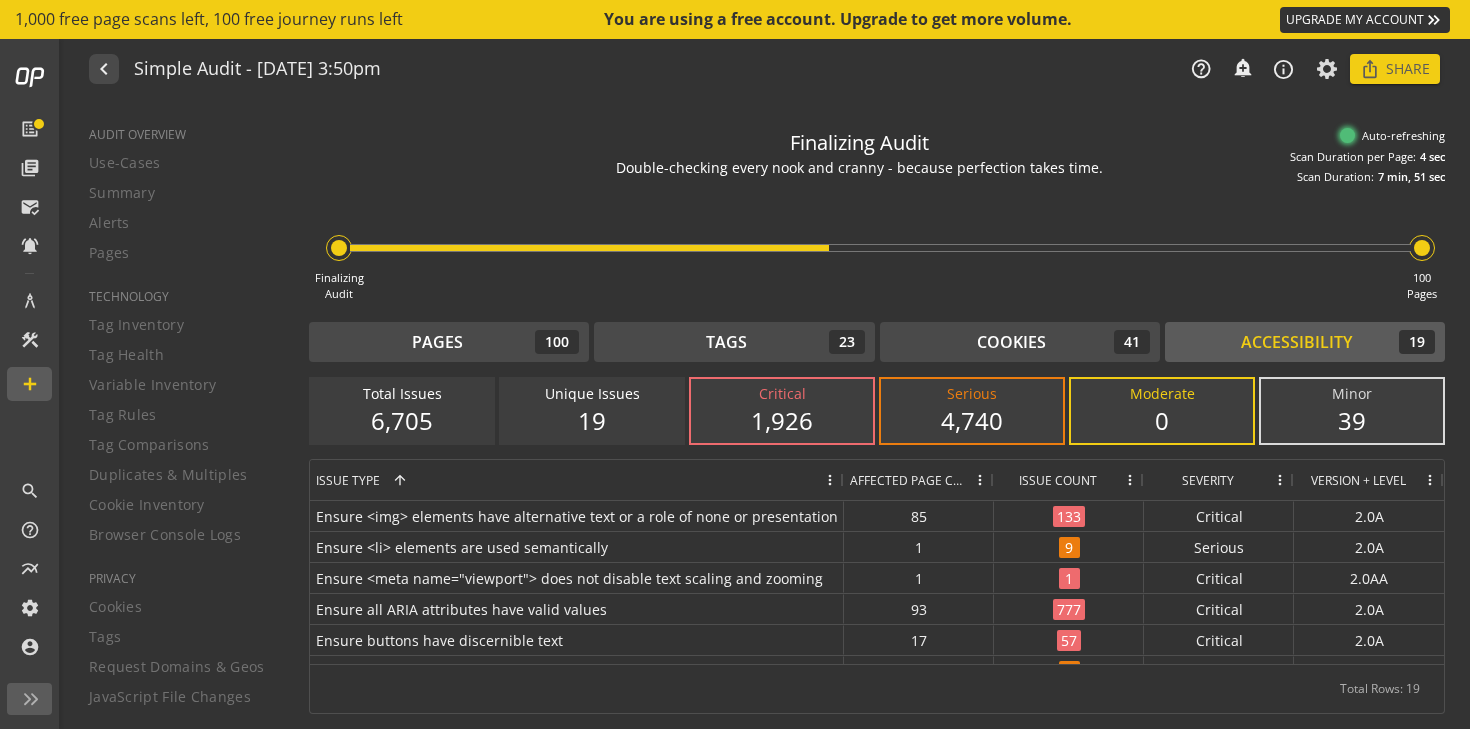 click on "1,926" 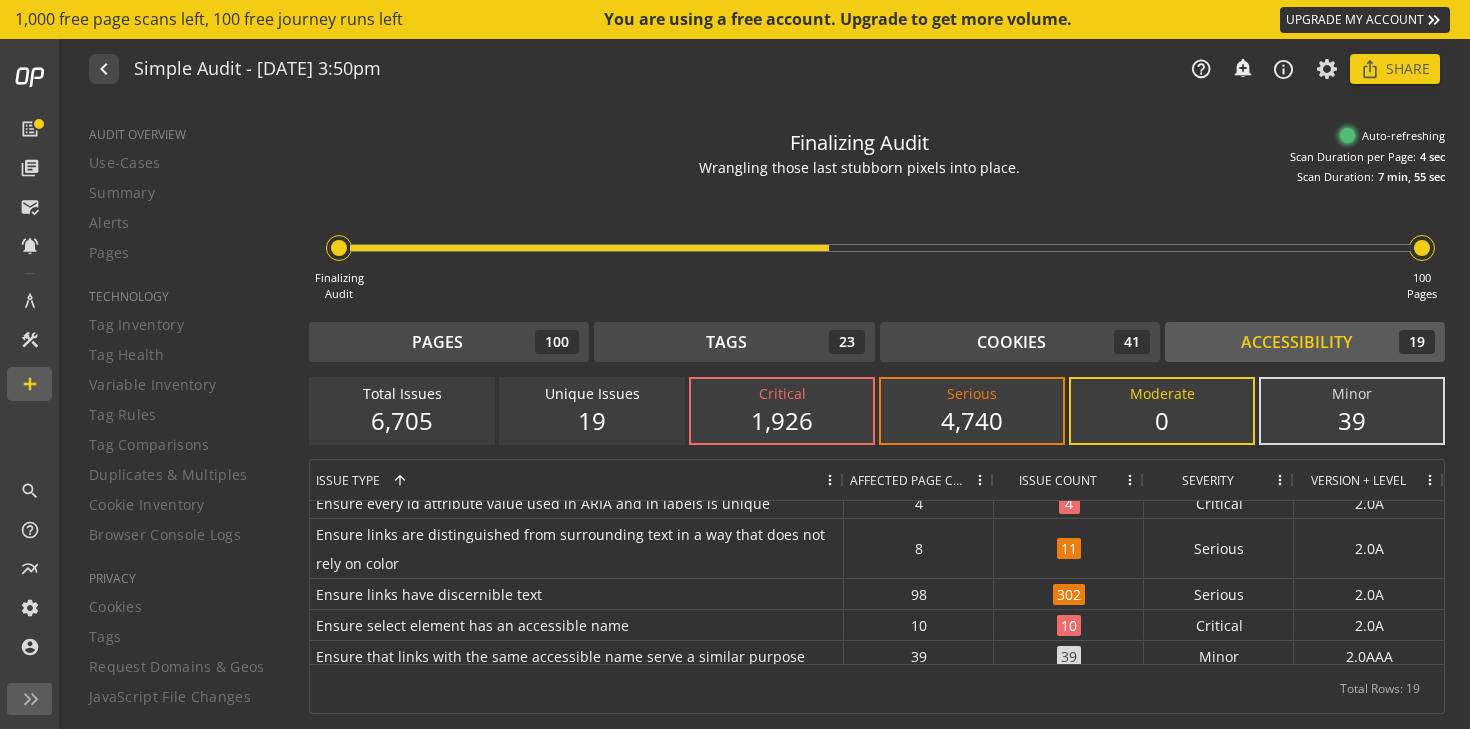 click on "4,740" 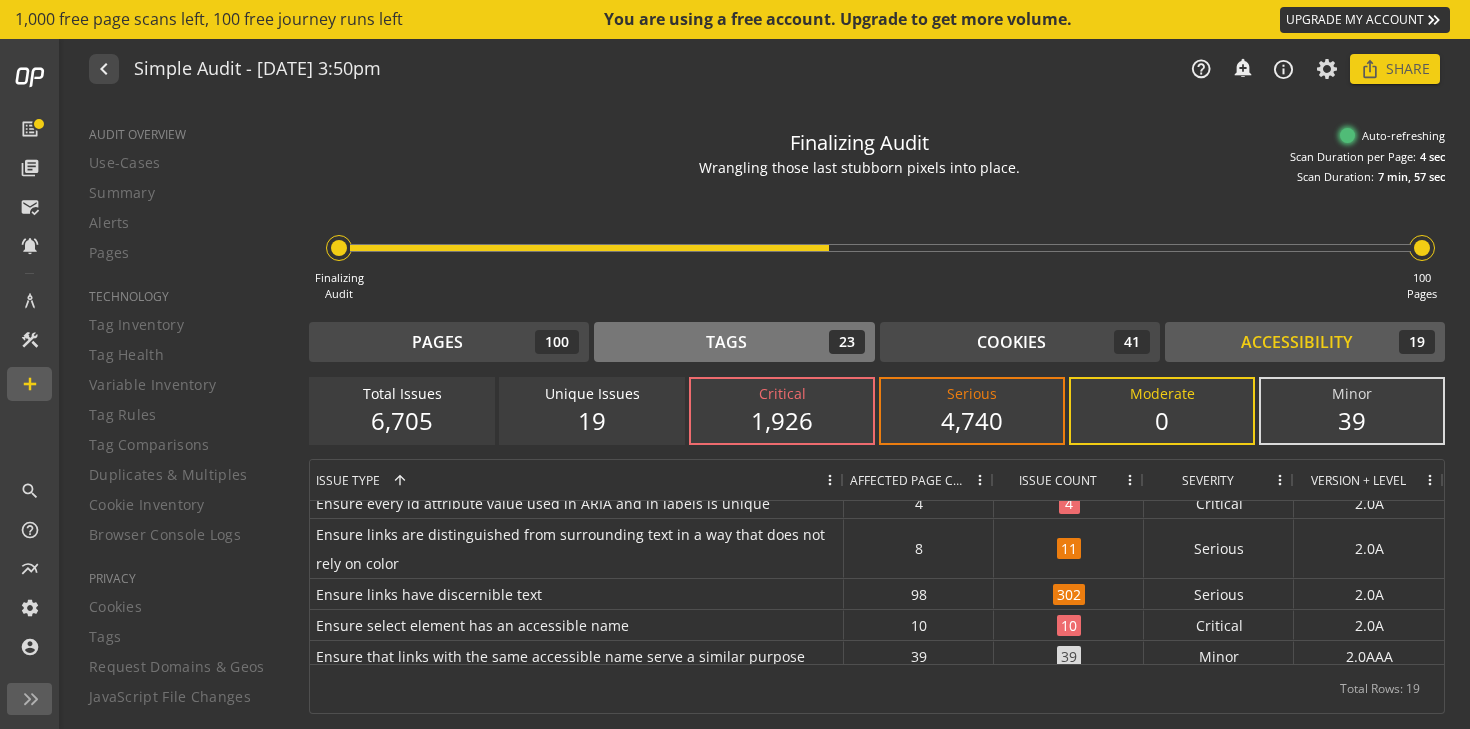 click on "Tags  23" 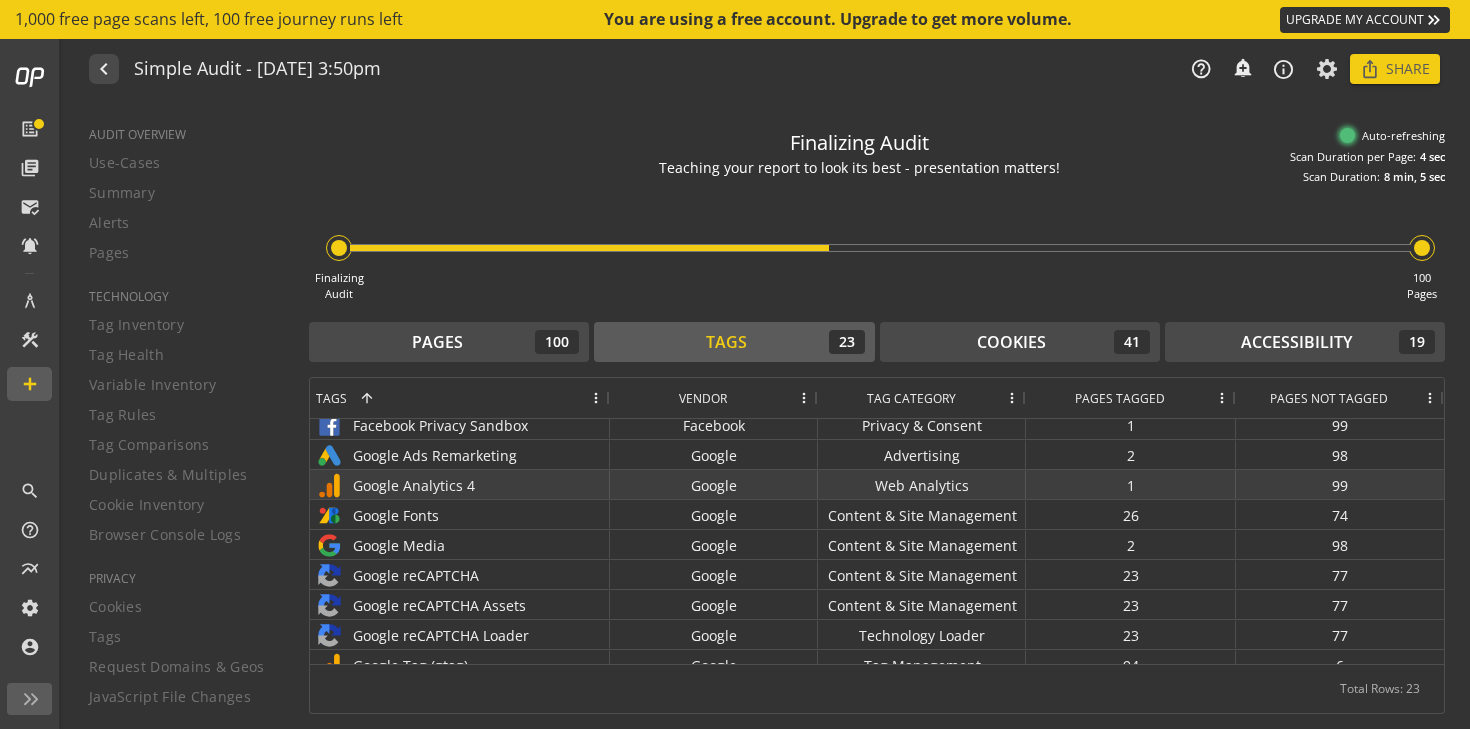 click on "1" 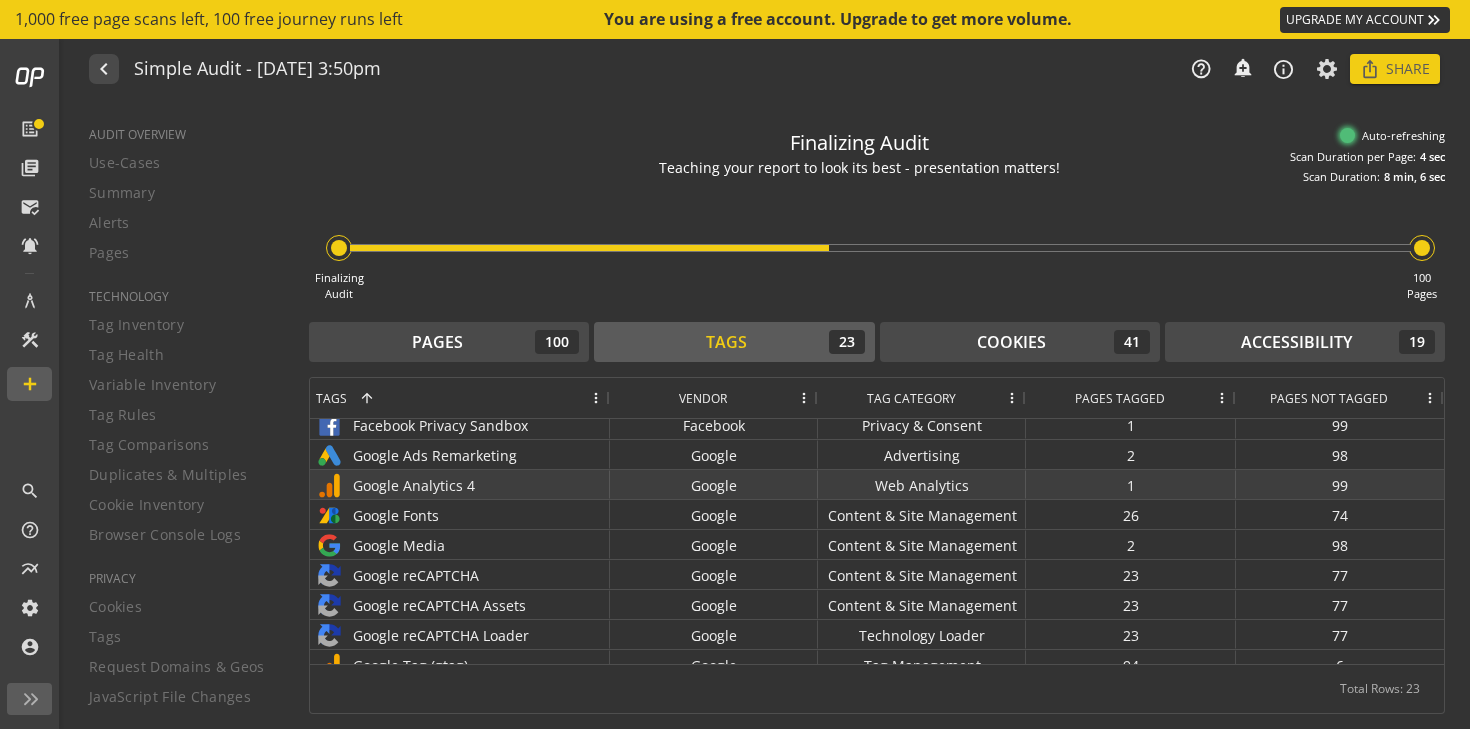 click on "1" 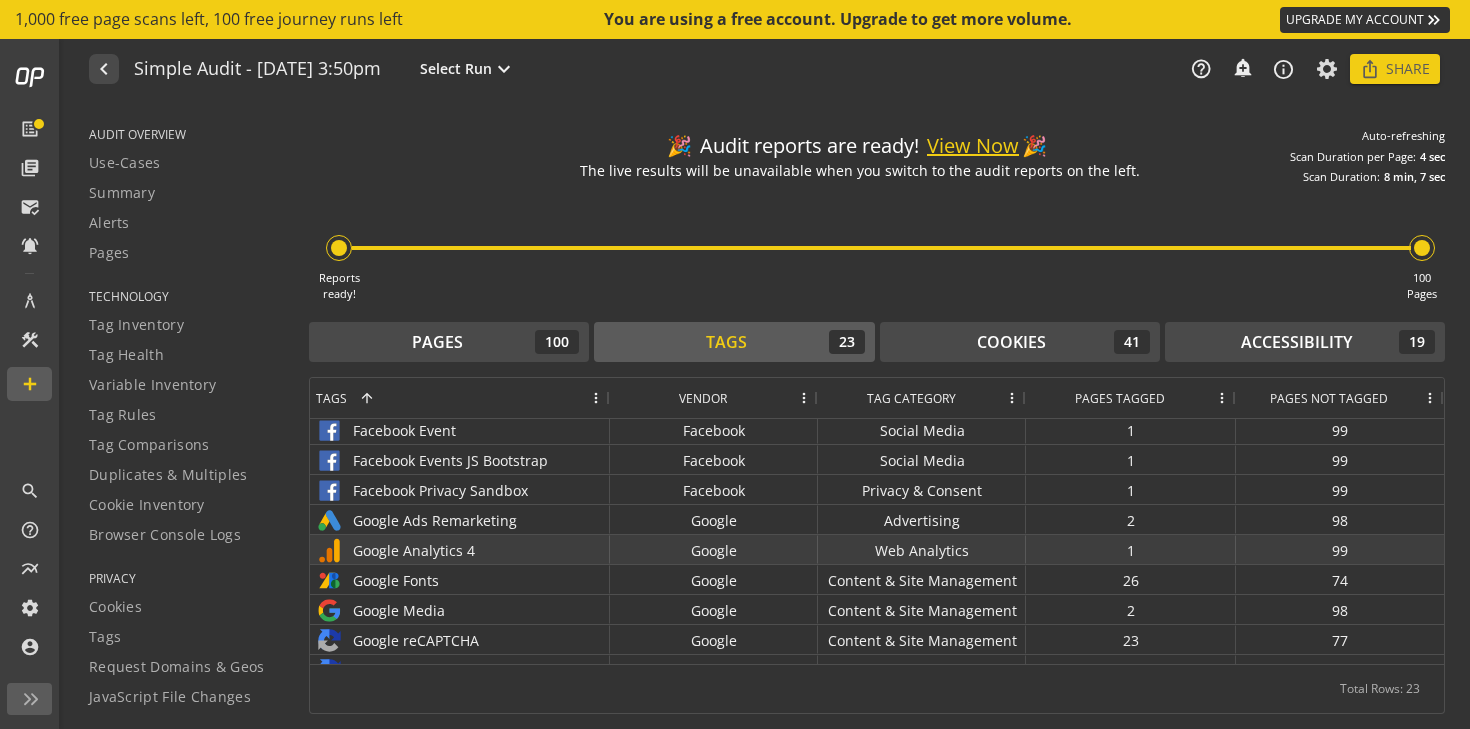 click on "Google Analytics 4" 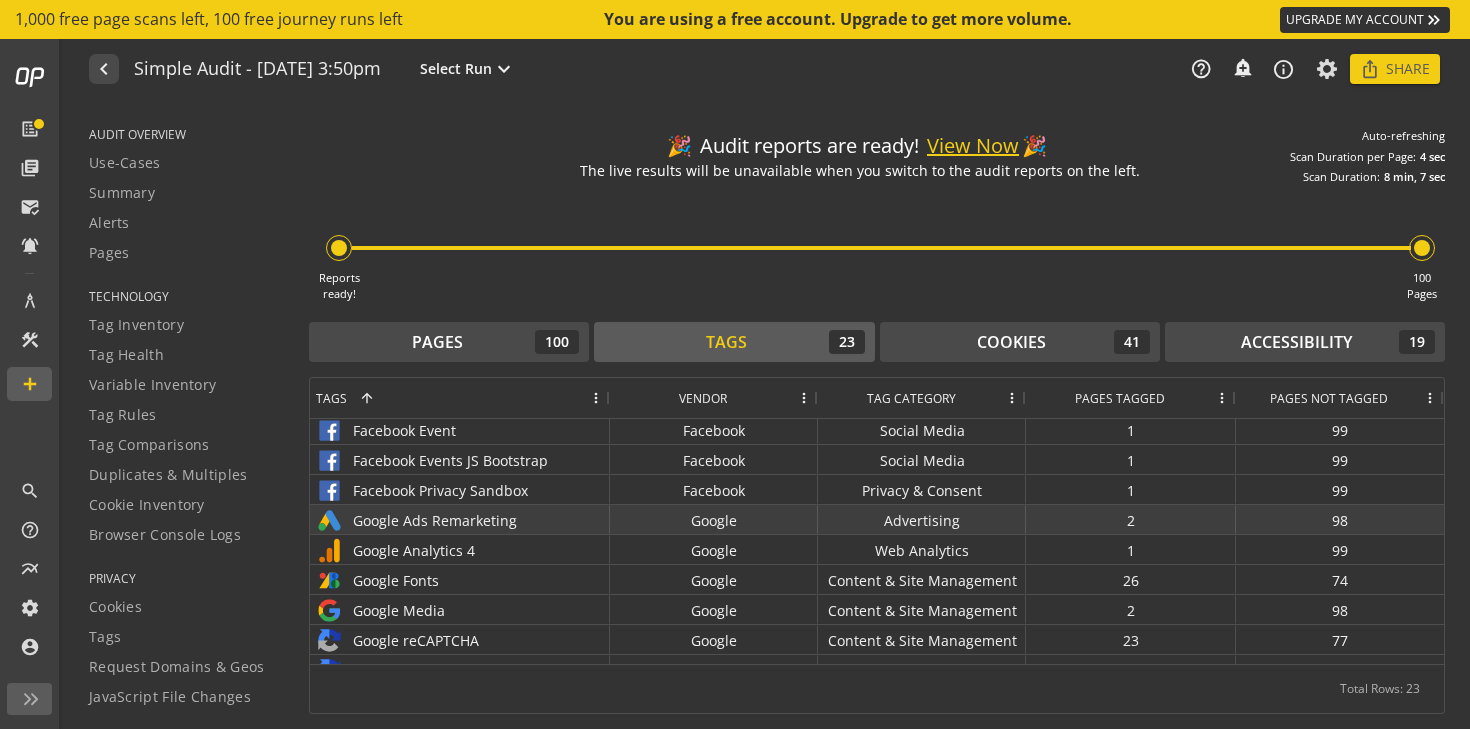 click on "Google Ads Remarketing" 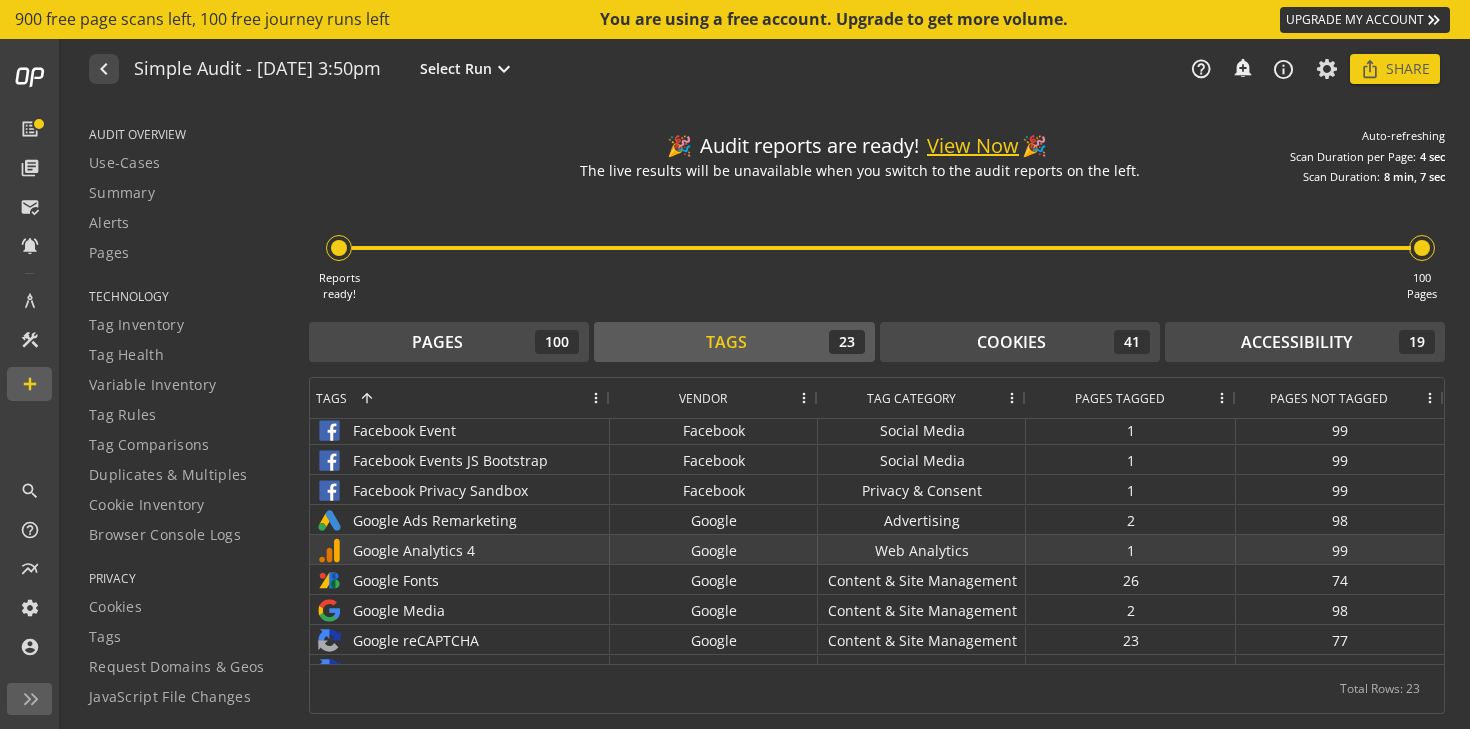 scroll, scrollTop: 96, scrollLeft: 0, axis: vertical 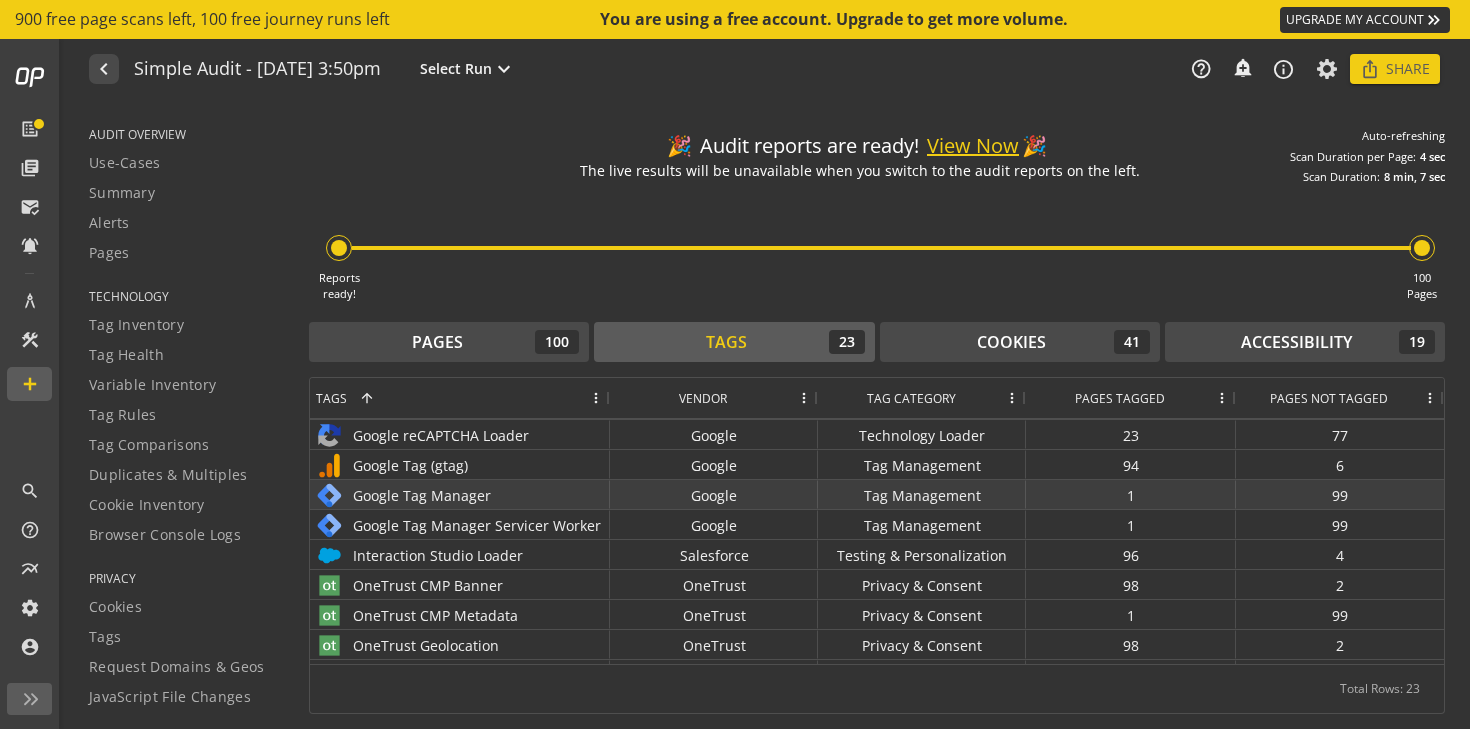 click on "1" 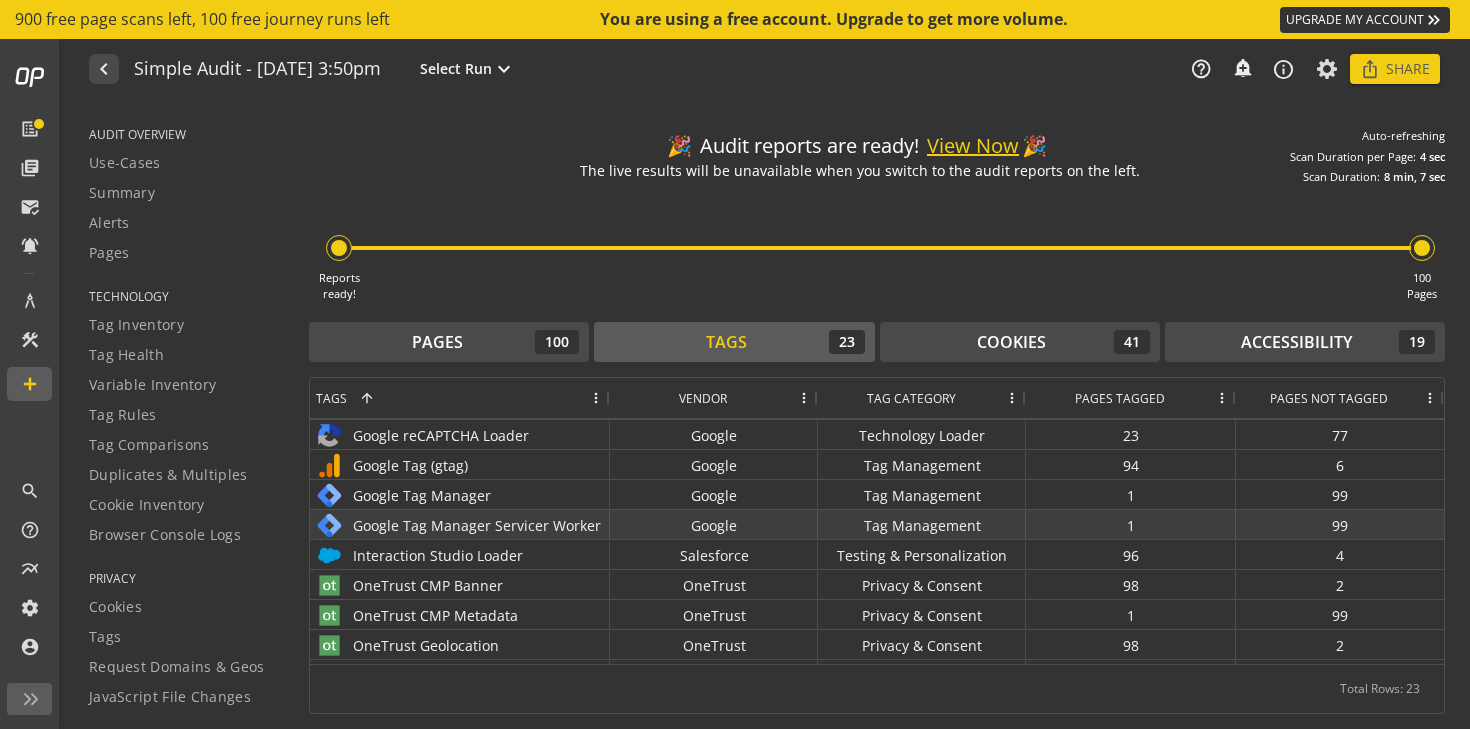 click on "1" 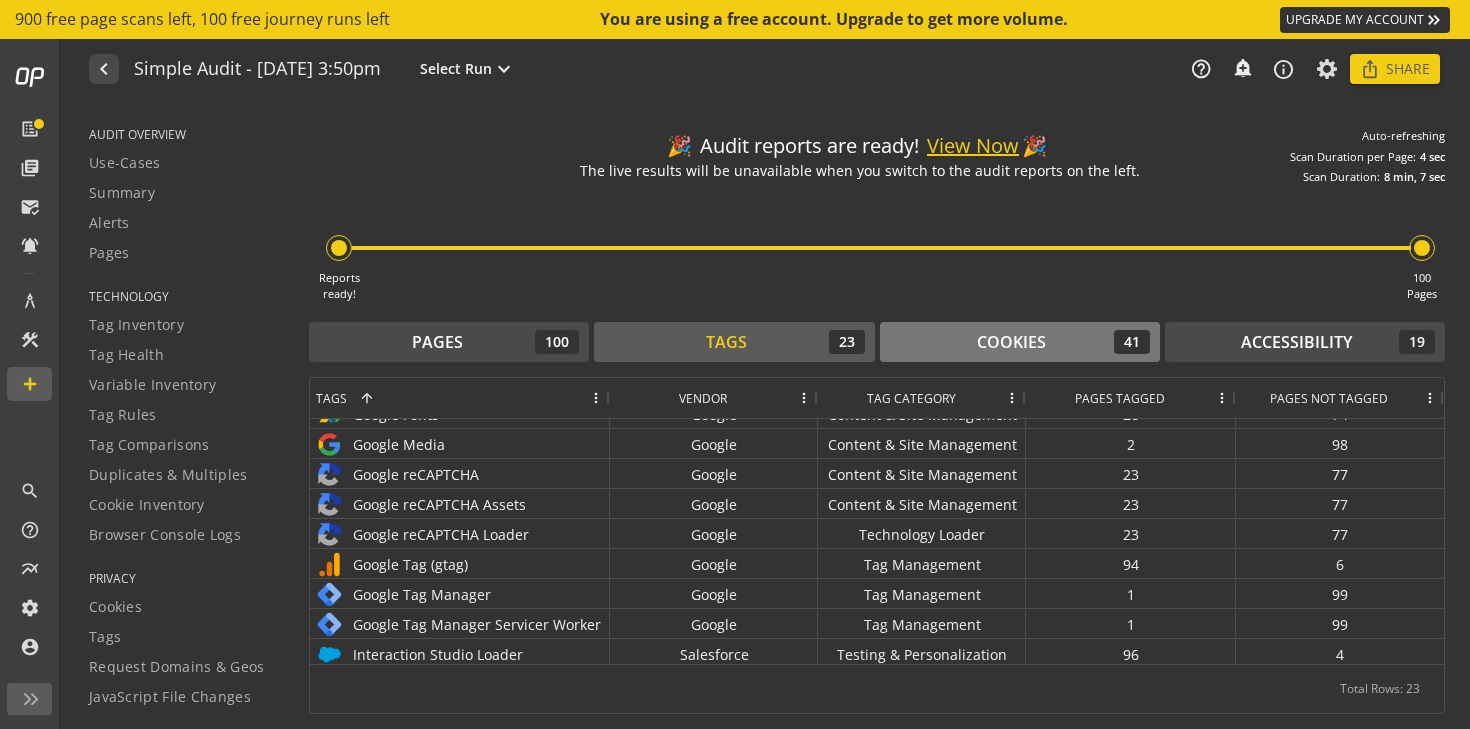 click on "Cookies" 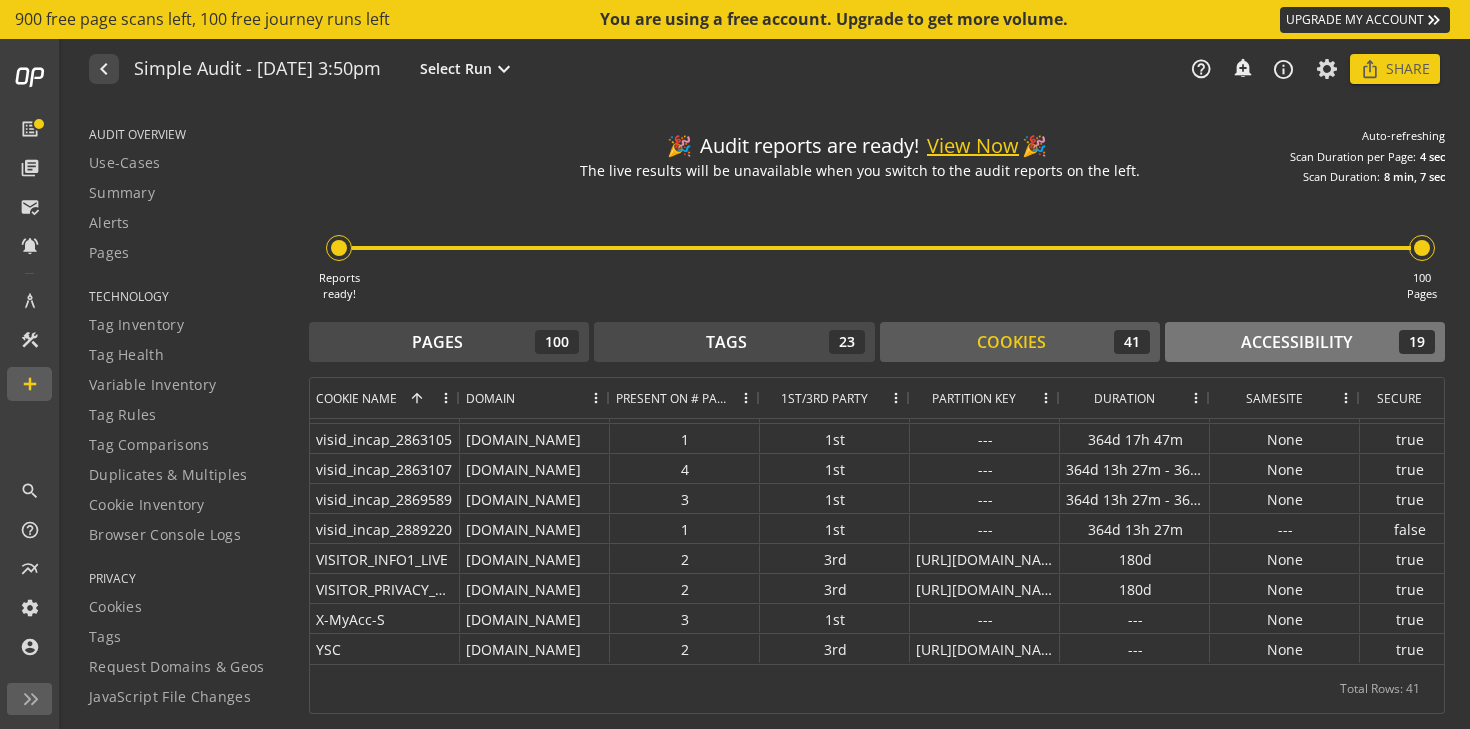click on "Accessibility" 